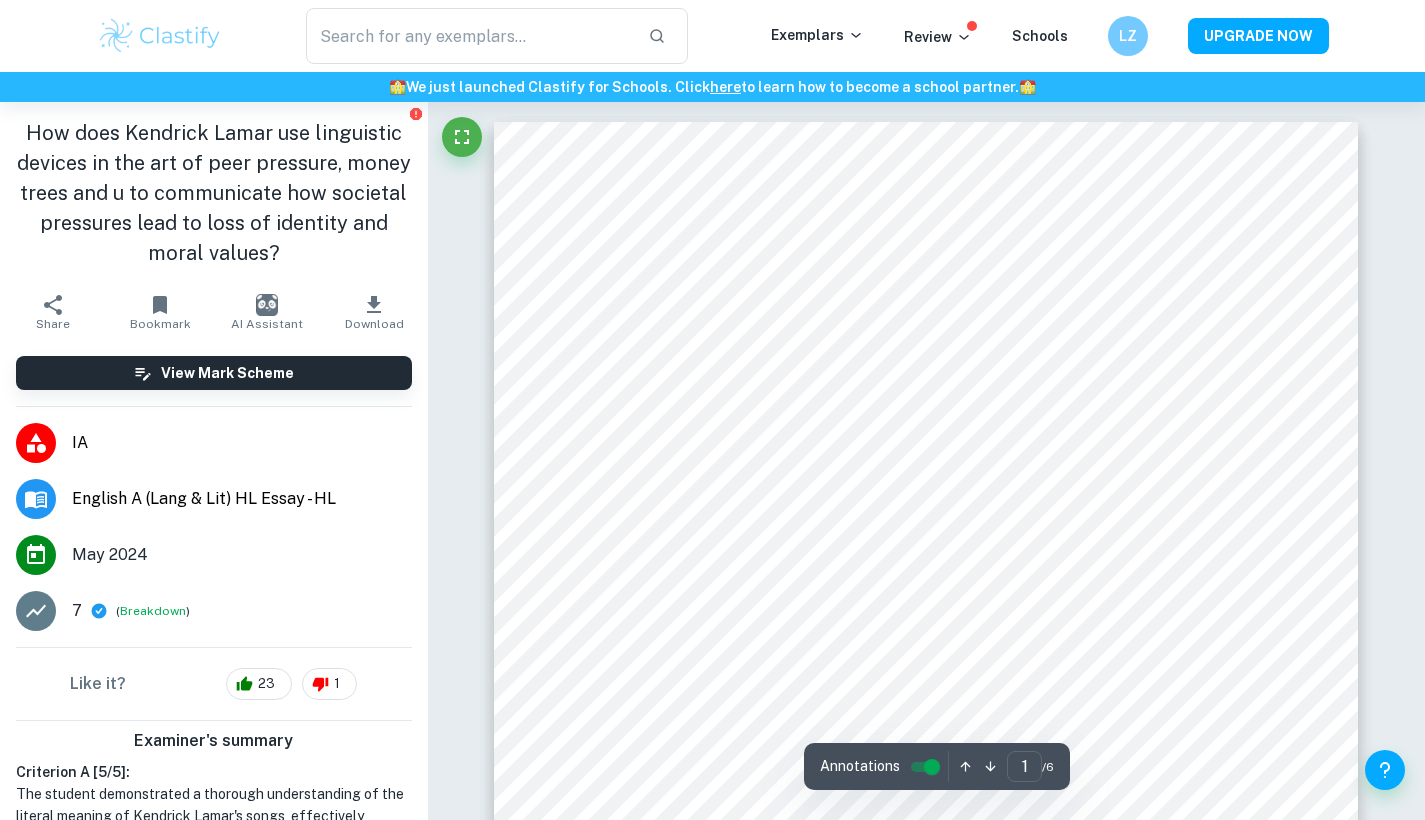scroll, scrollTop: 0, scrollLeft: 0, axis: both 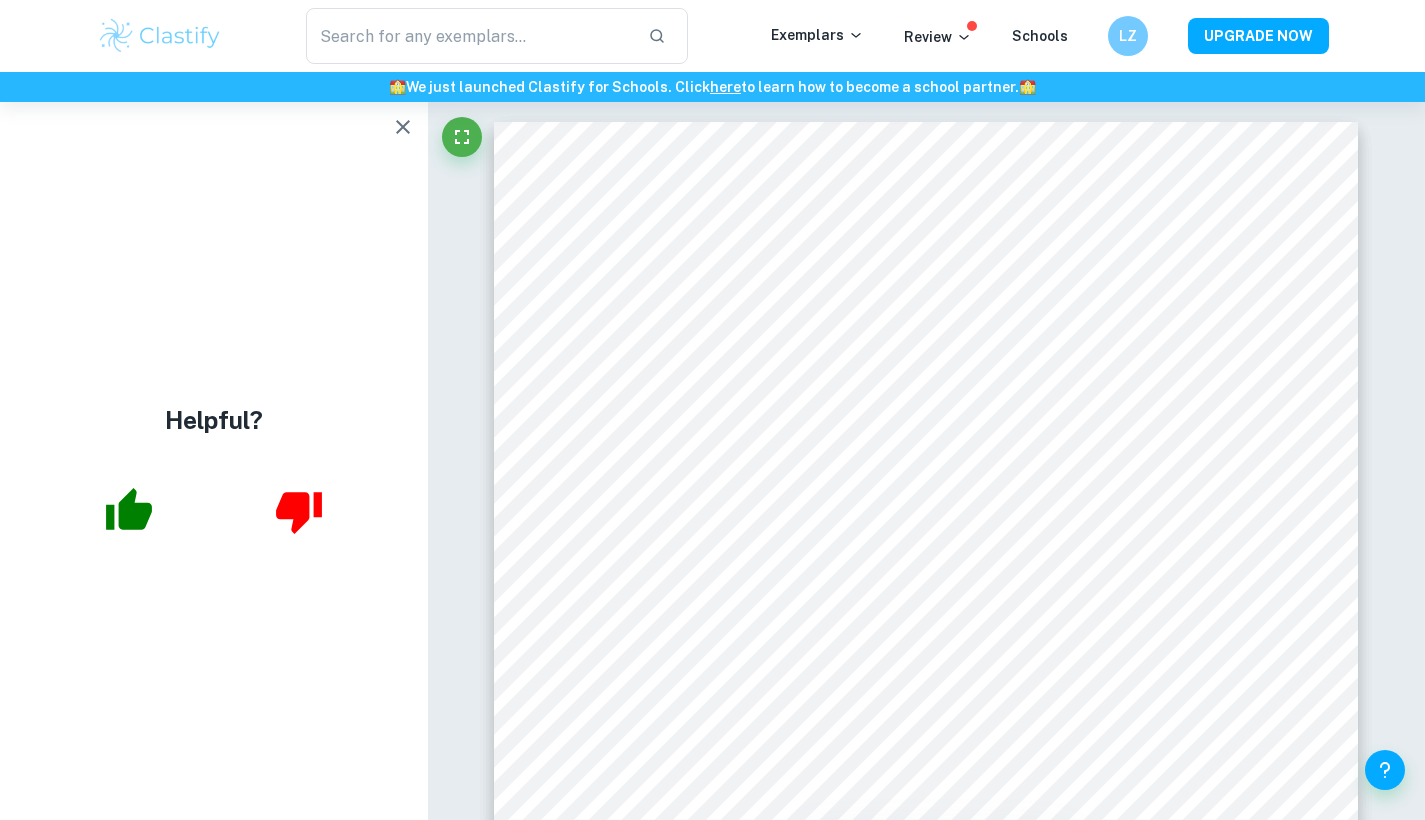 click 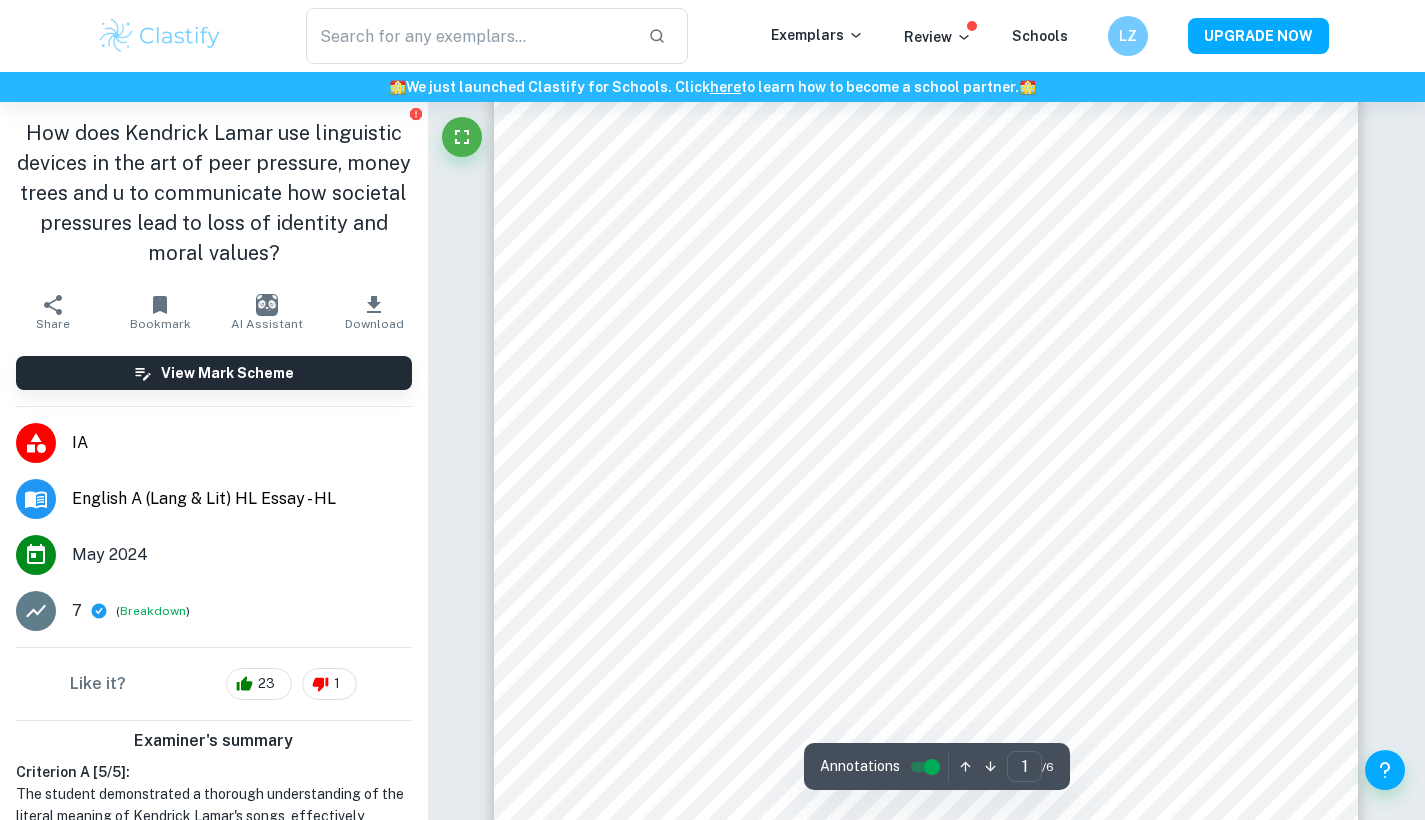 scroll, scrollTop: 48, scrollLeft: 0, axis: vertical 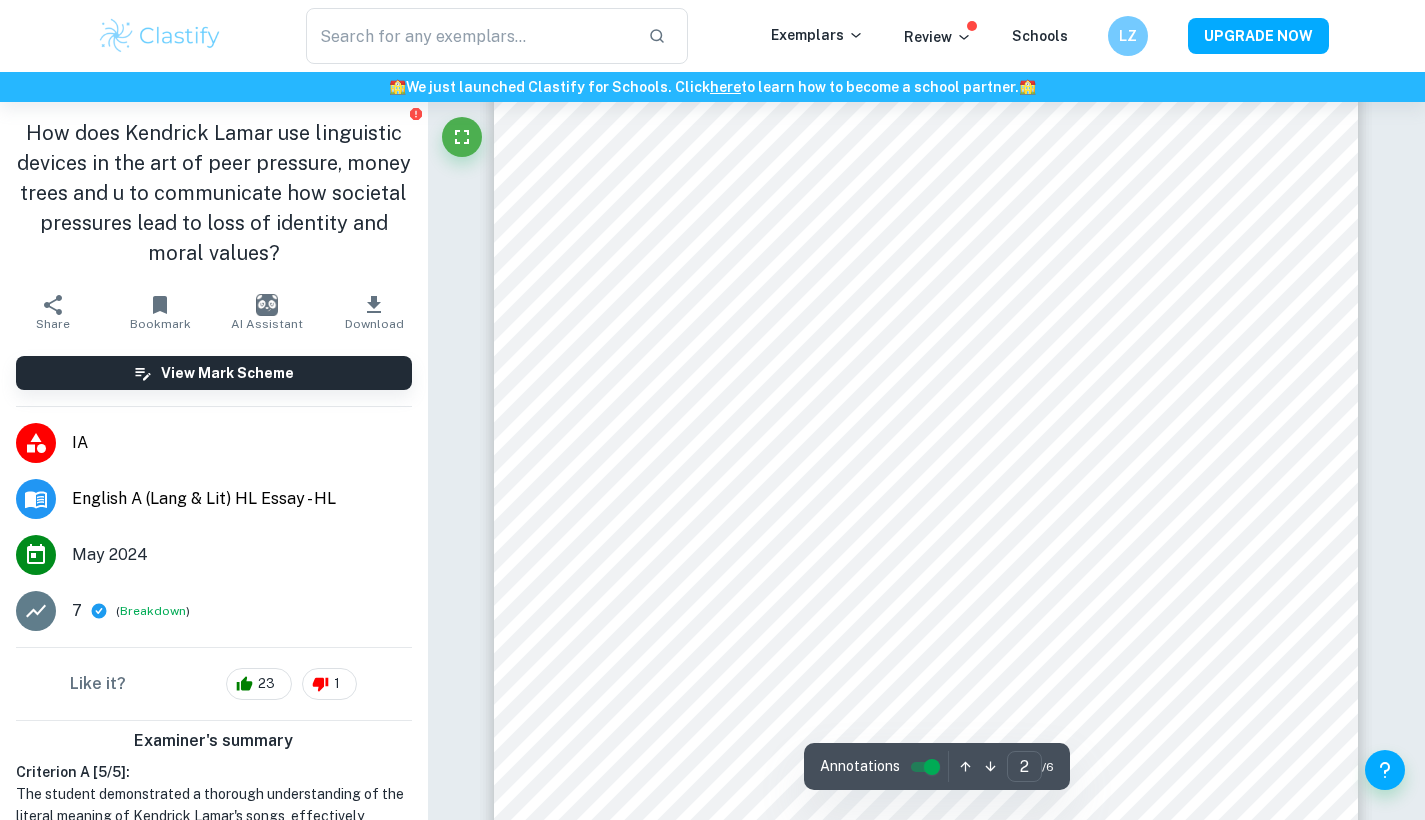 type on "1" 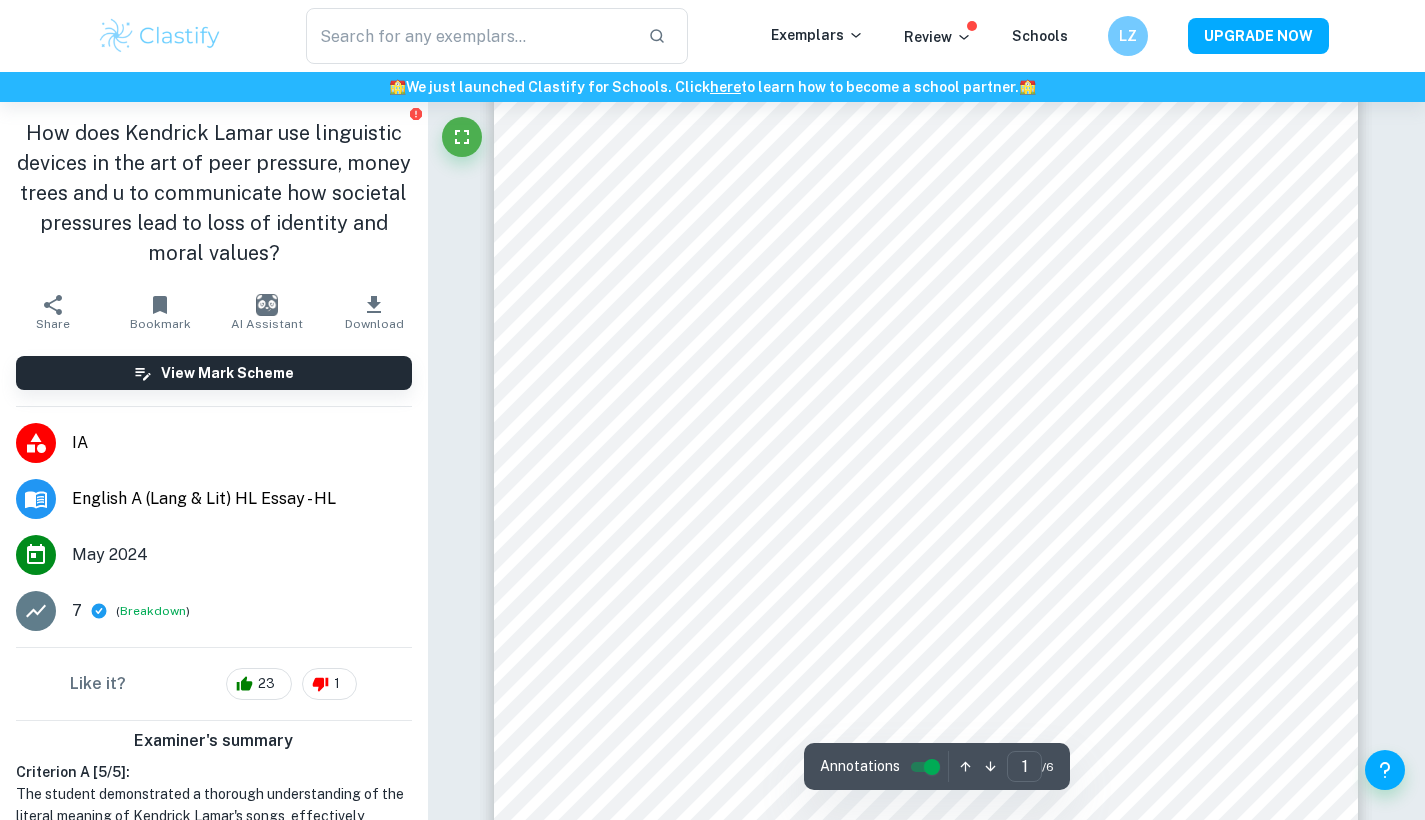 scroll, scrollTop: 314, scrollLeft: 0, axis: vertical 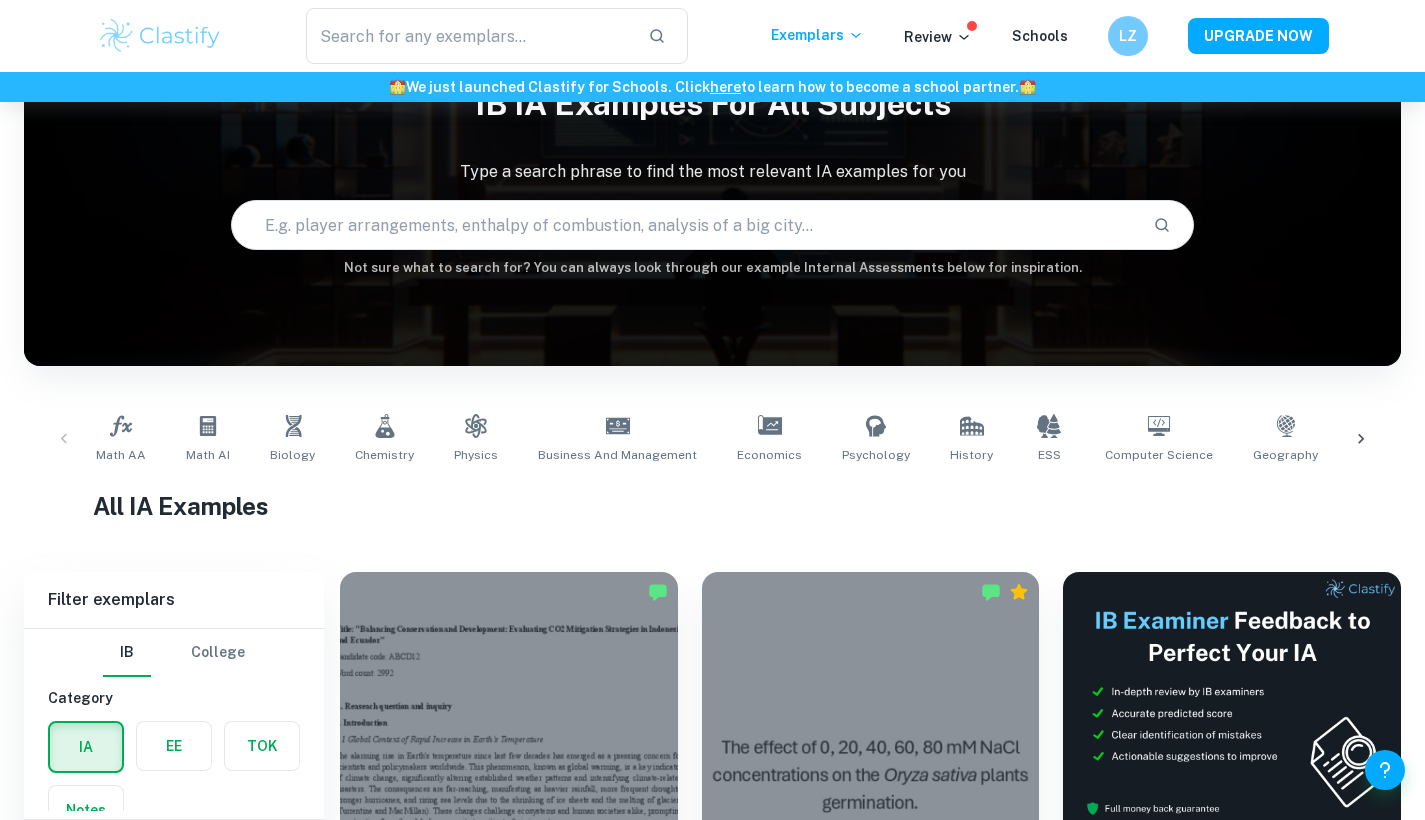 click 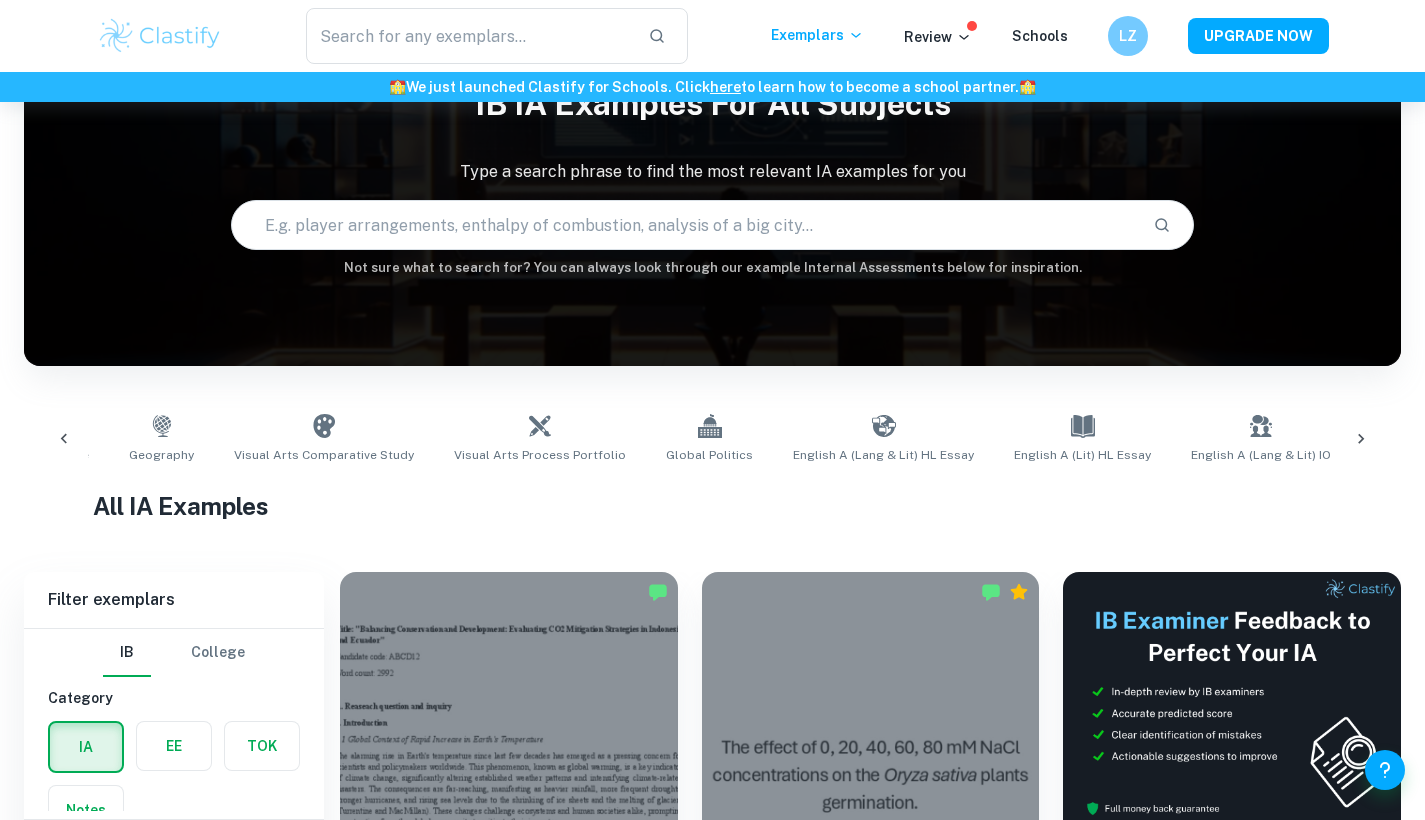 scroll, scrollTop: 0, scrollLeft: 1124, axis: horizontal 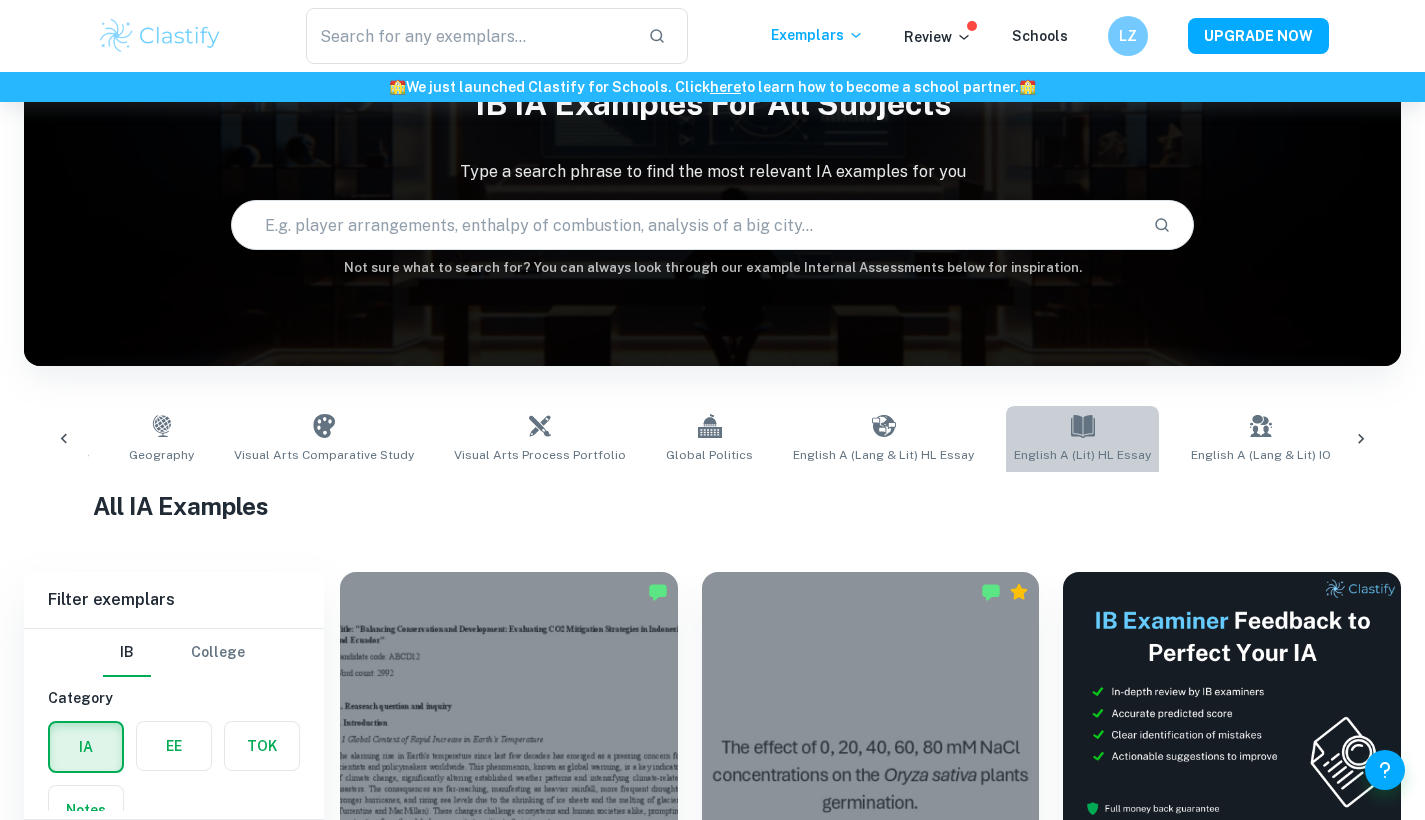 click on "English A (Lit) HL Essay" at bounding box center (1082, 439) 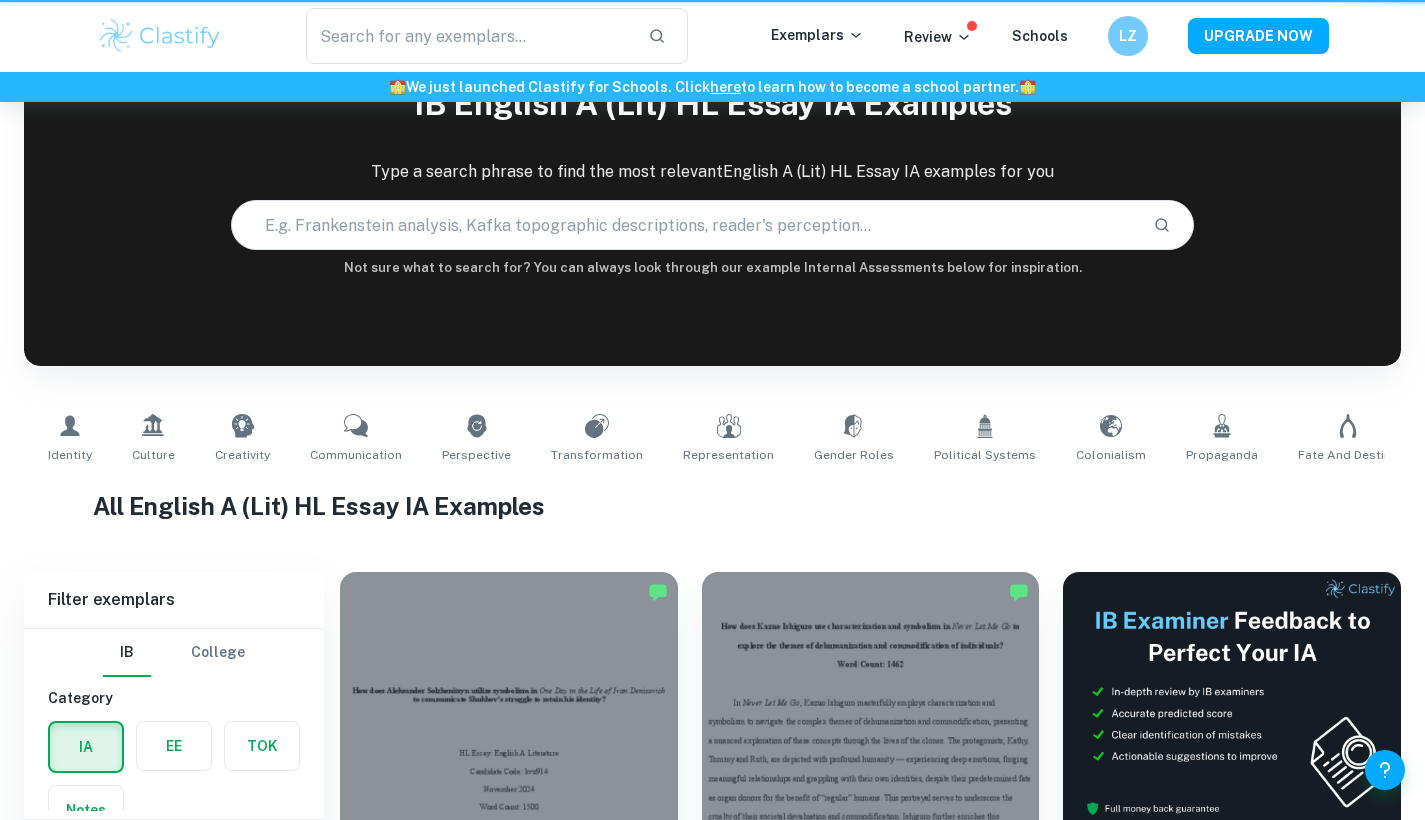 type on "English A (Lit) HL Essay" 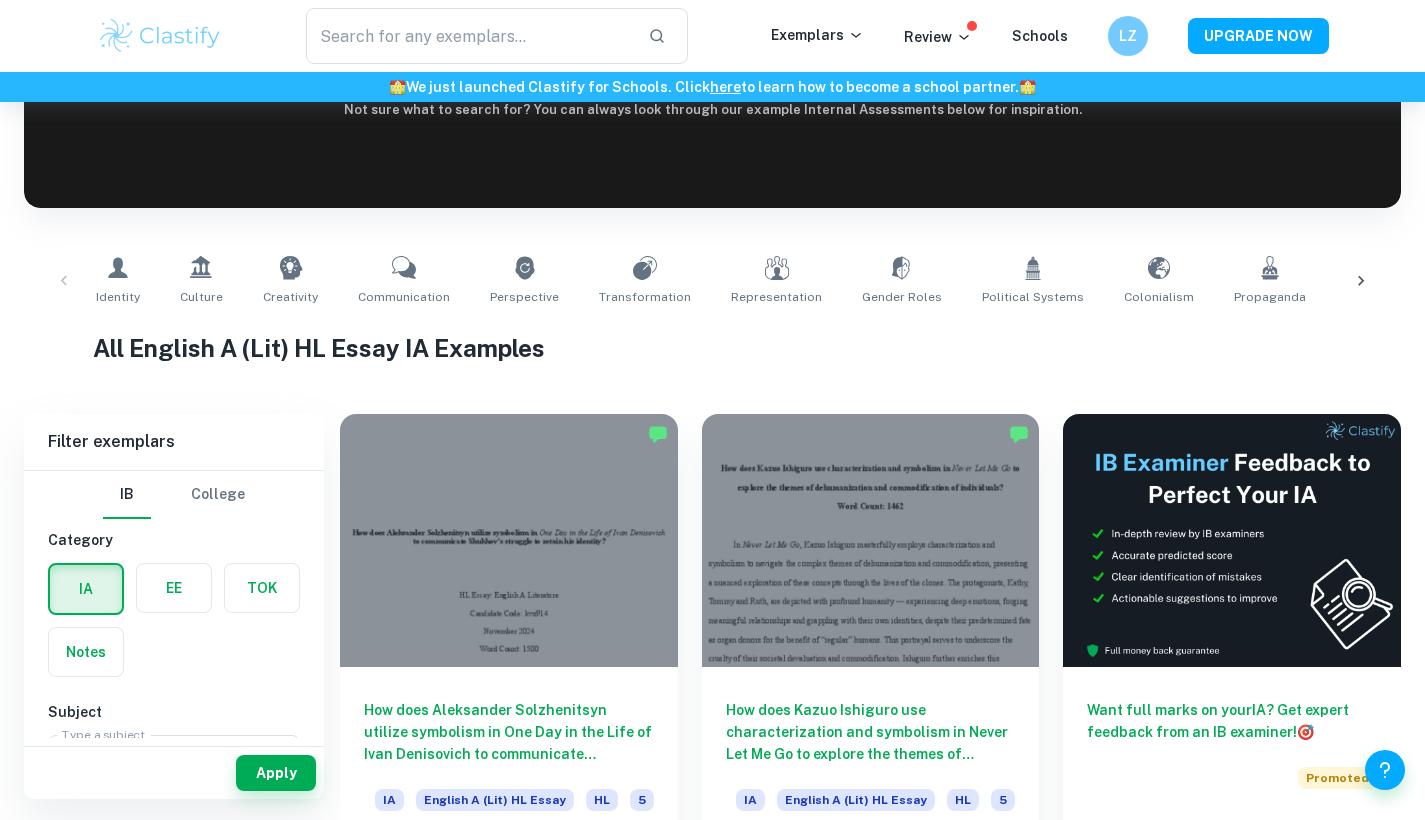 scroll, scrollTop: 243, scrollLeft: 0, axis: vertical 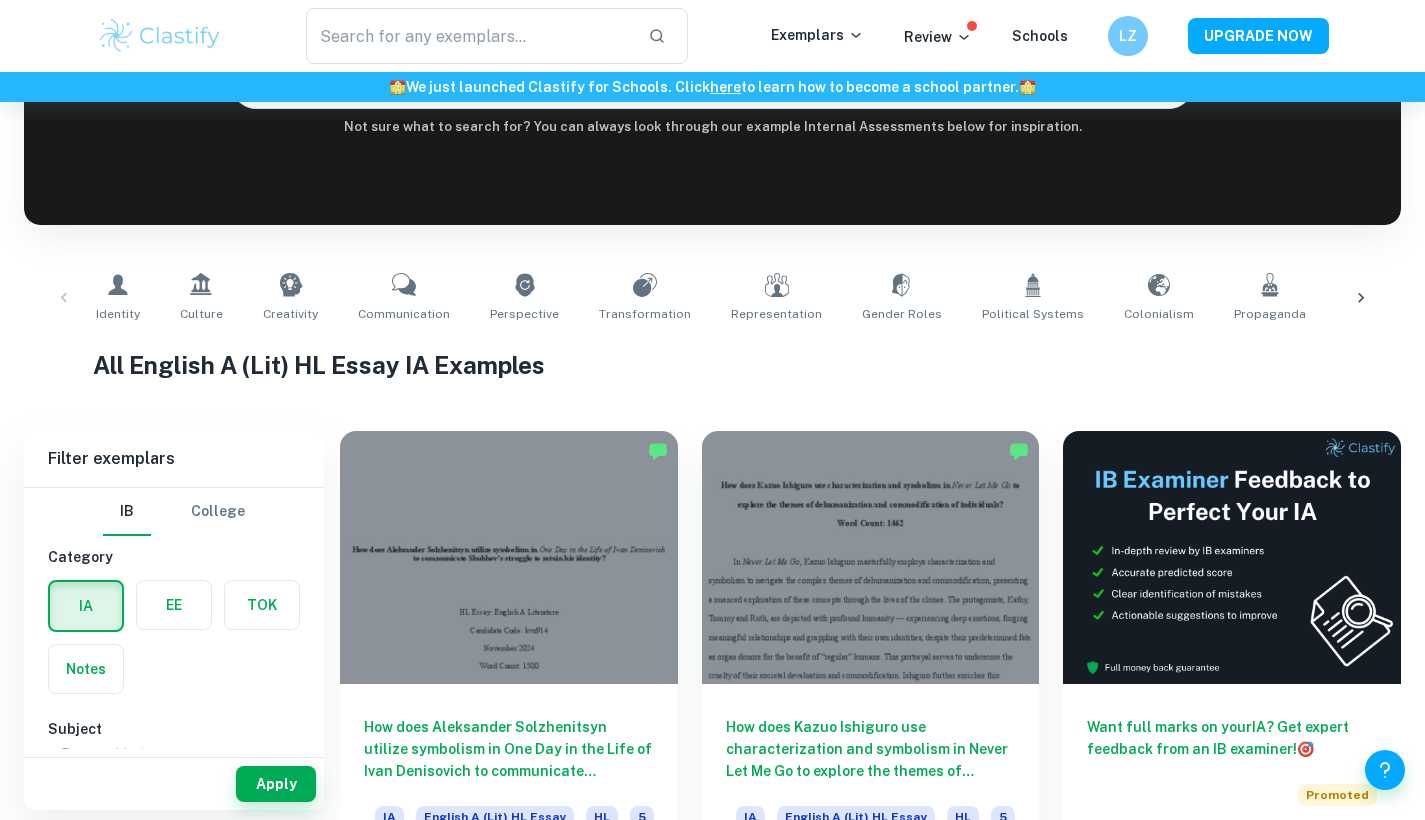 click 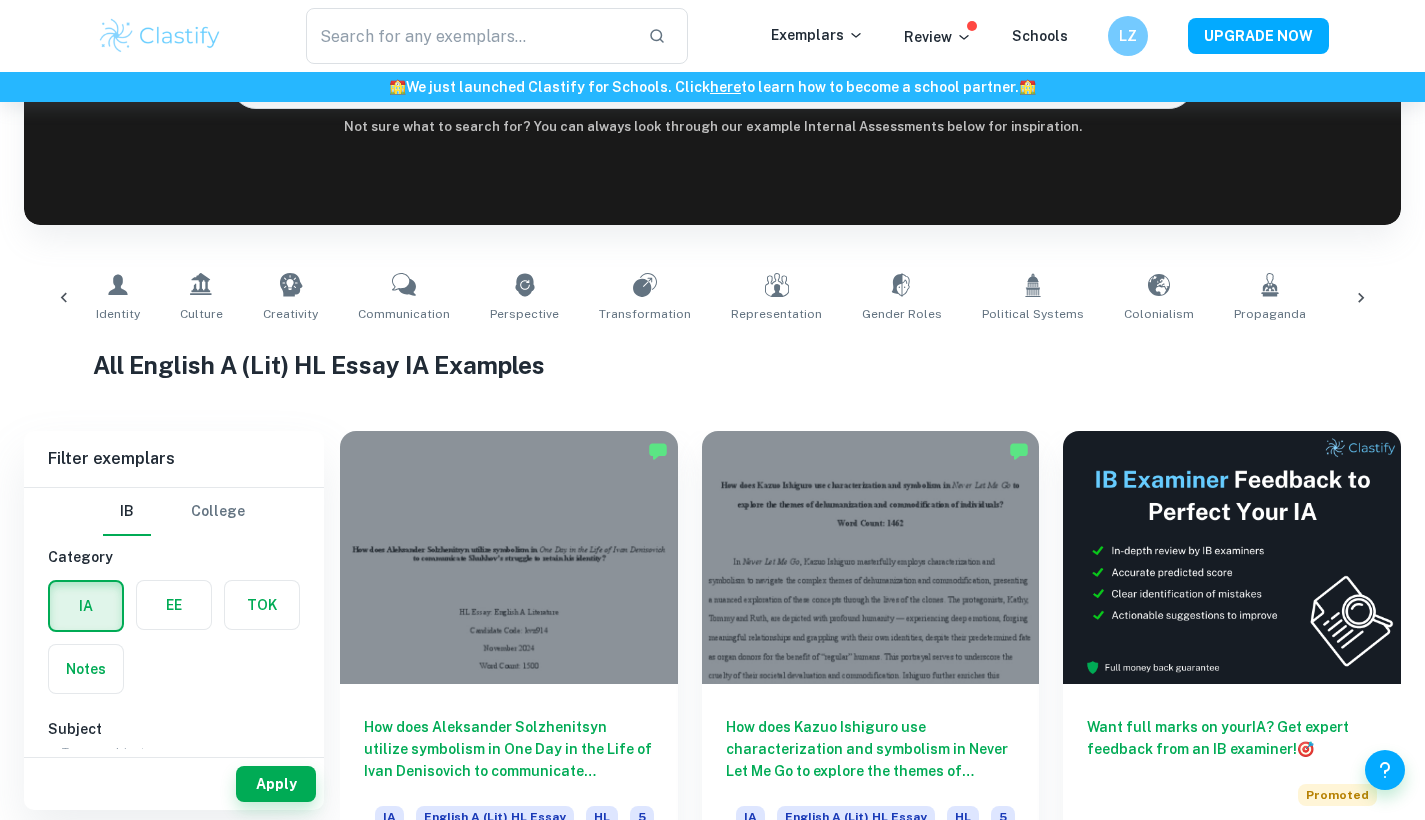 scroll, scrollTop: 0, scrollLeft: 514, axis: horizontal 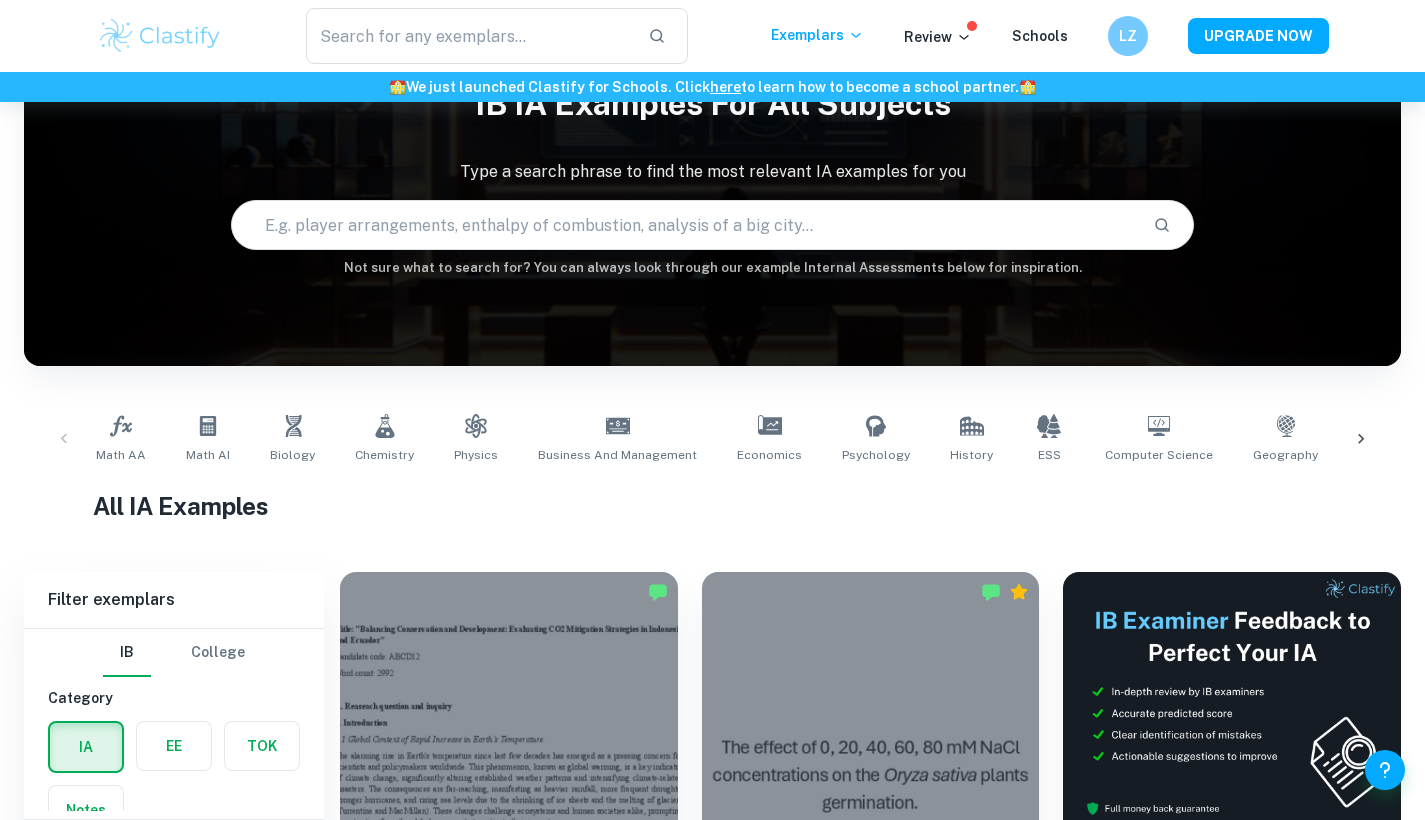 click 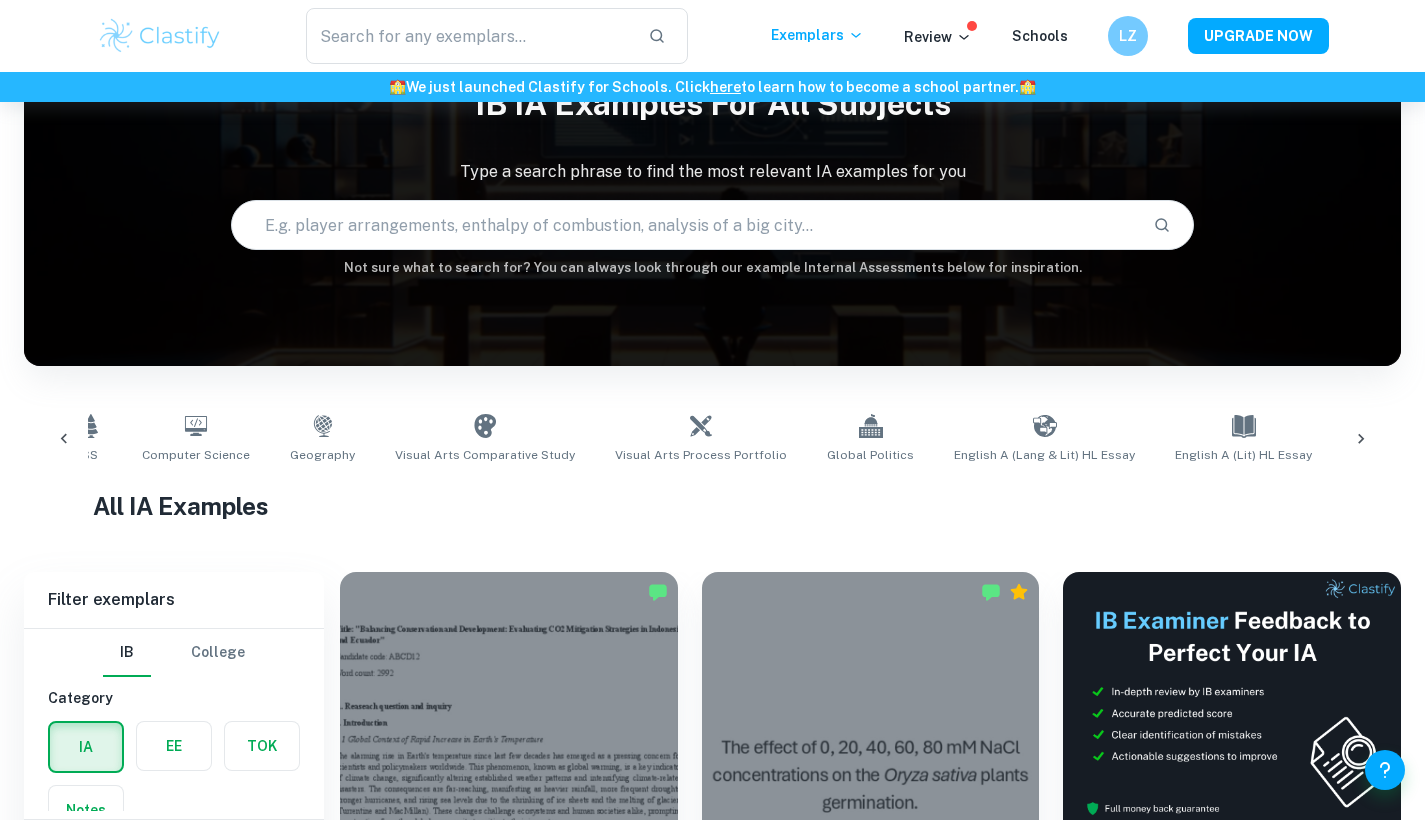 scroll, scrollTop: 0, scrollLeft: 1124, axis: horizontal 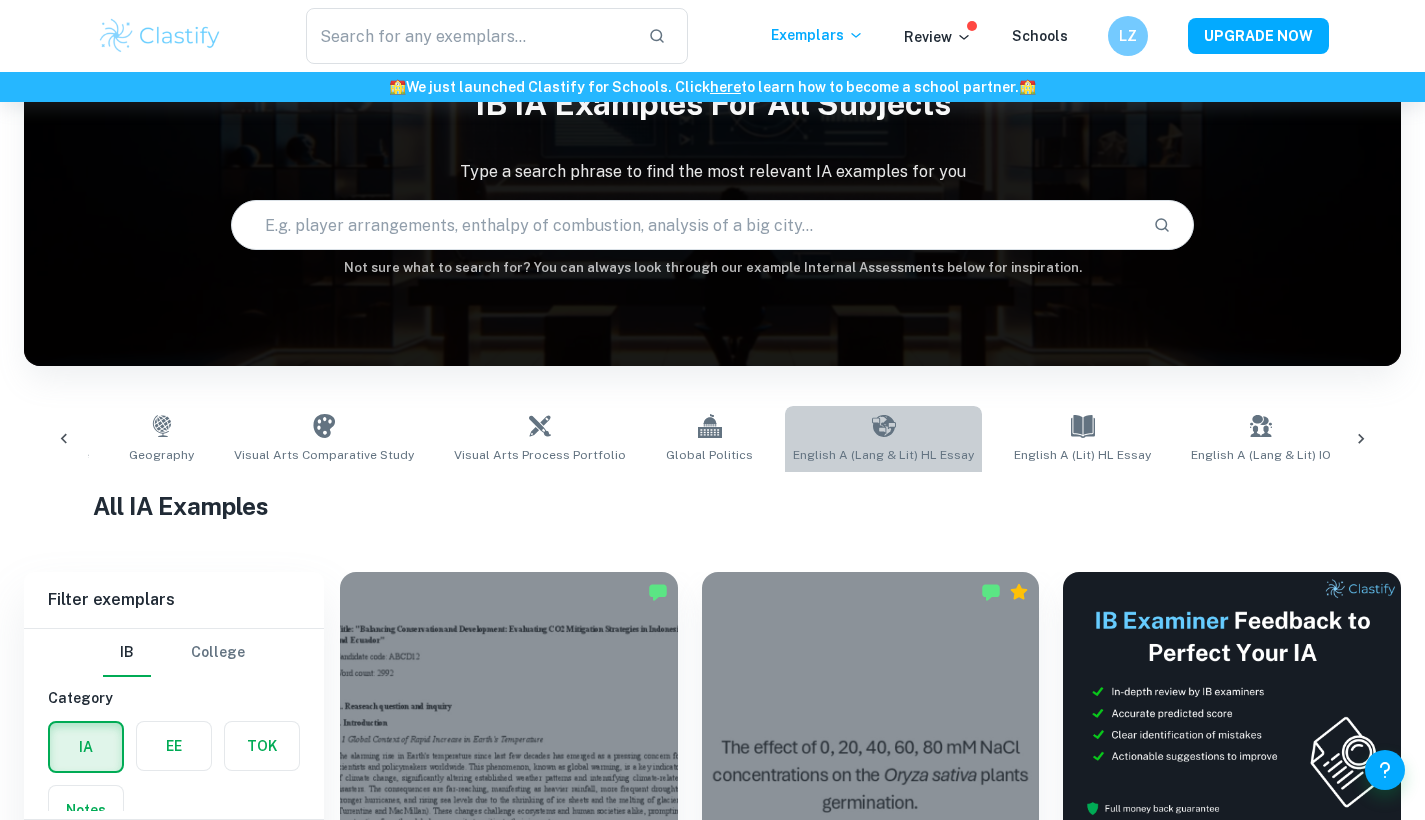 click on "English A (Lang & Lit) HL Essay" at bounding box center [883, 439] 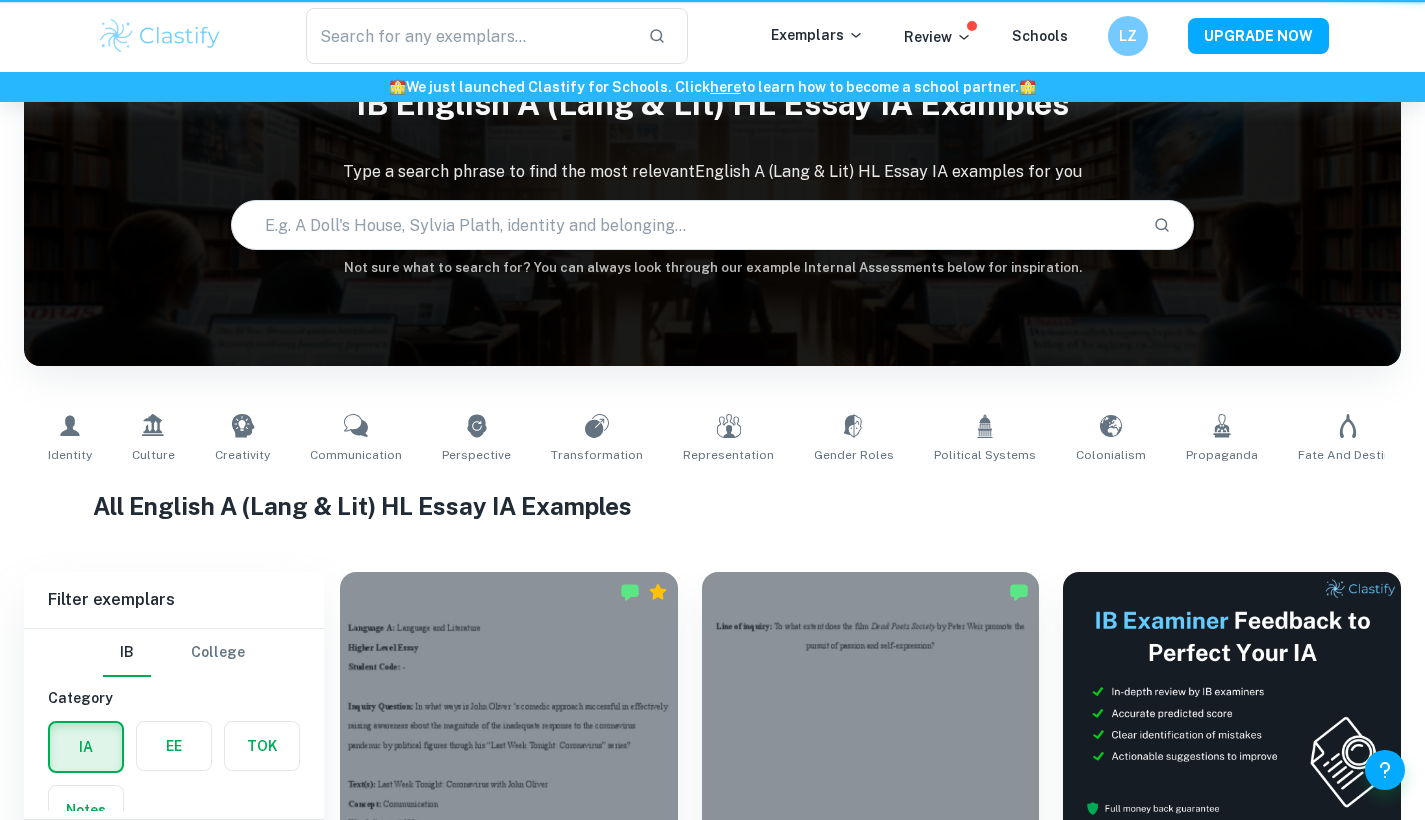 type on "English A (Lang & Lit) HL Essay" 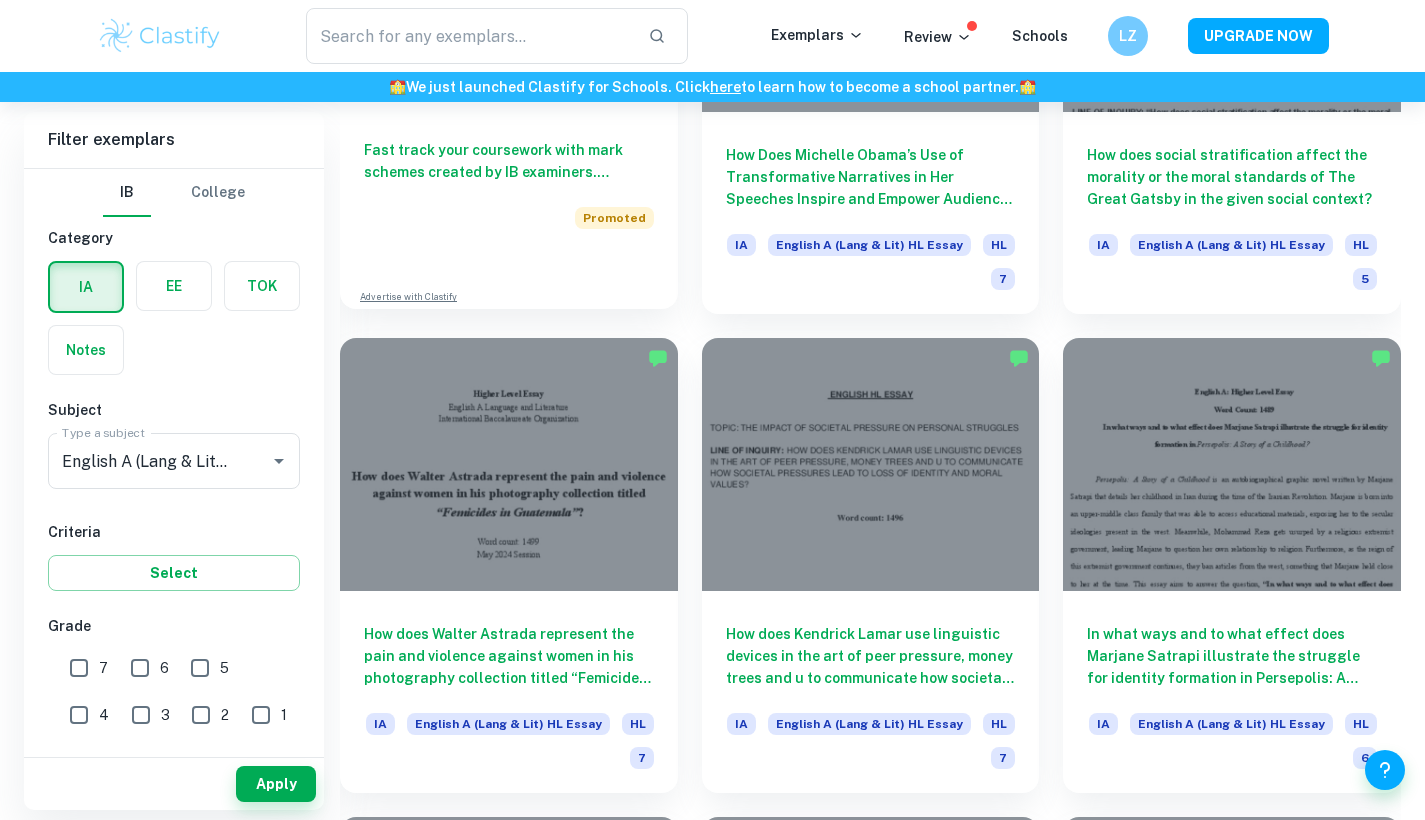 scroll, scrollTop: 1447, scrollLeft: 0, axis: vertical 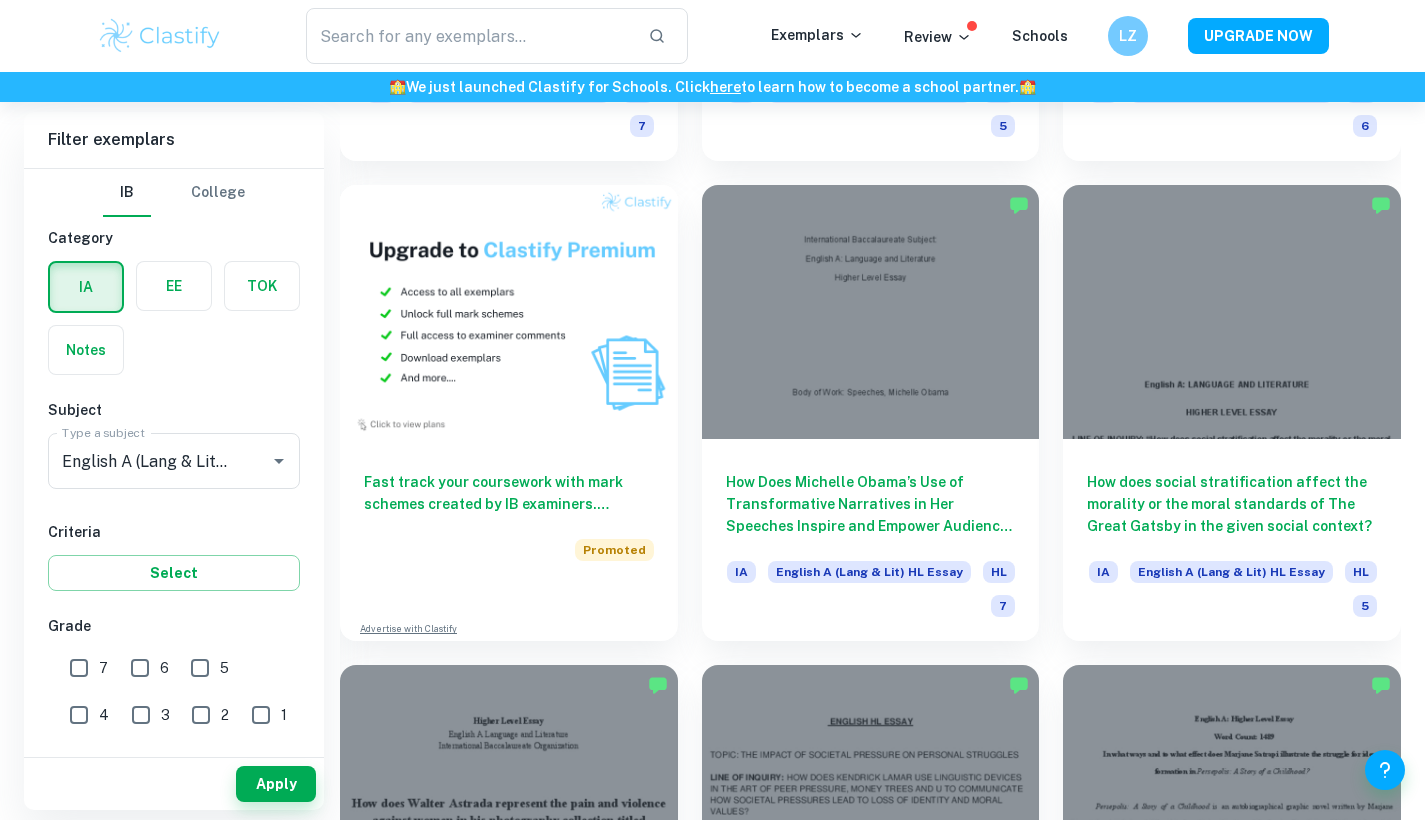 click on "7" at bounding box center [79, 668] 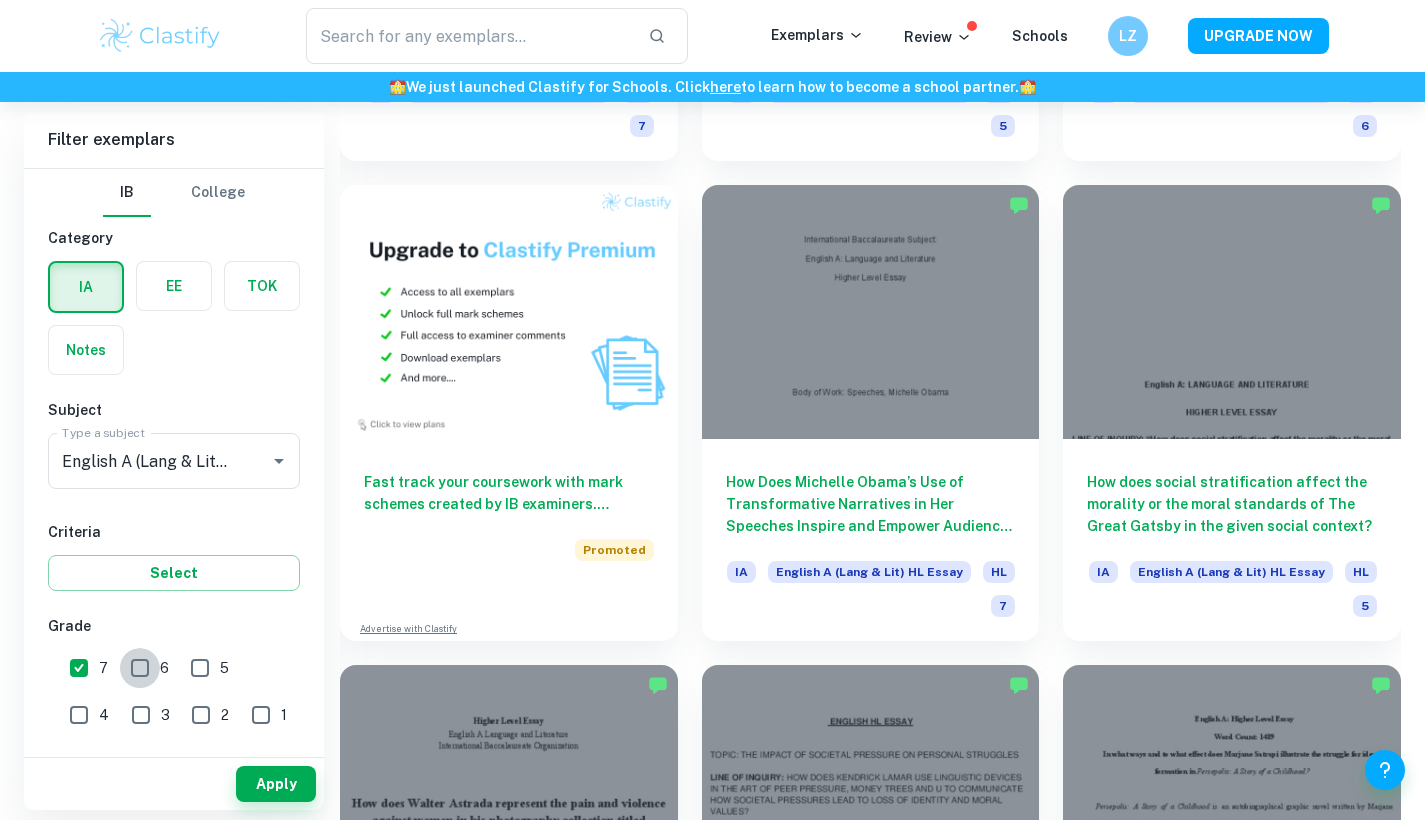 click on "6" at bounding box center (140, 668) 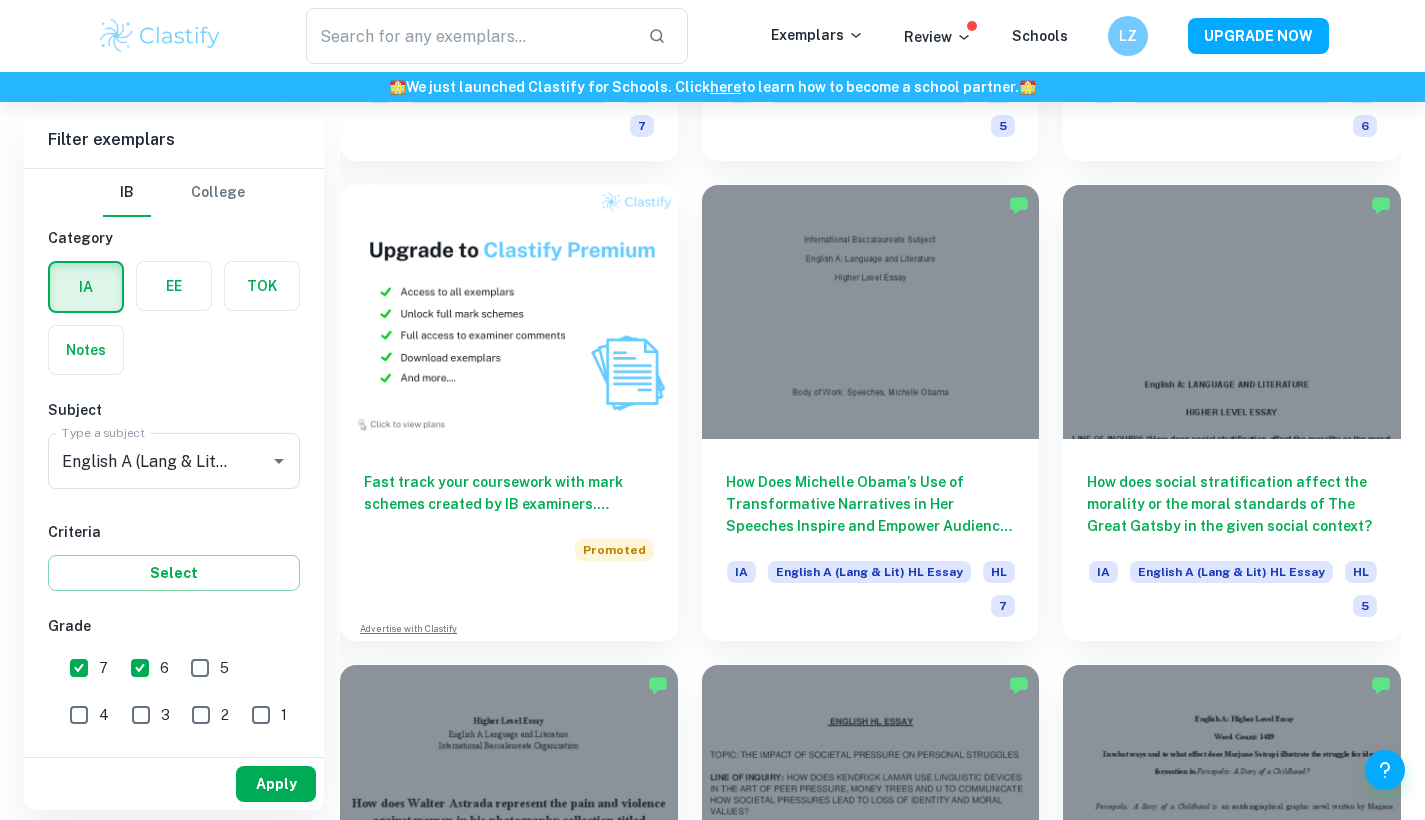 click on "Apply" at bounding box center [276, 784] 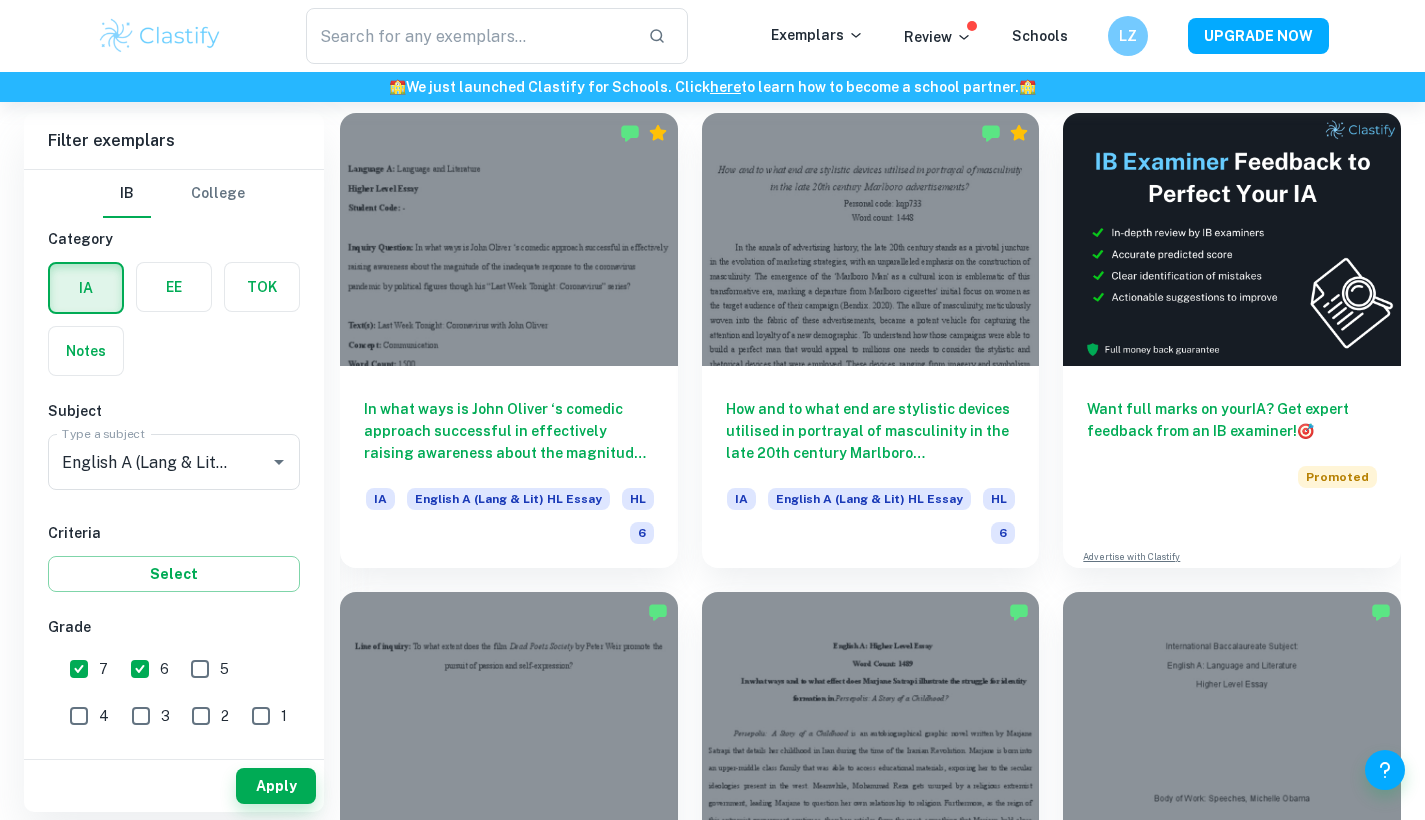 scroll, scrollTop: 576, scrollLeft: 0, axis: vertical 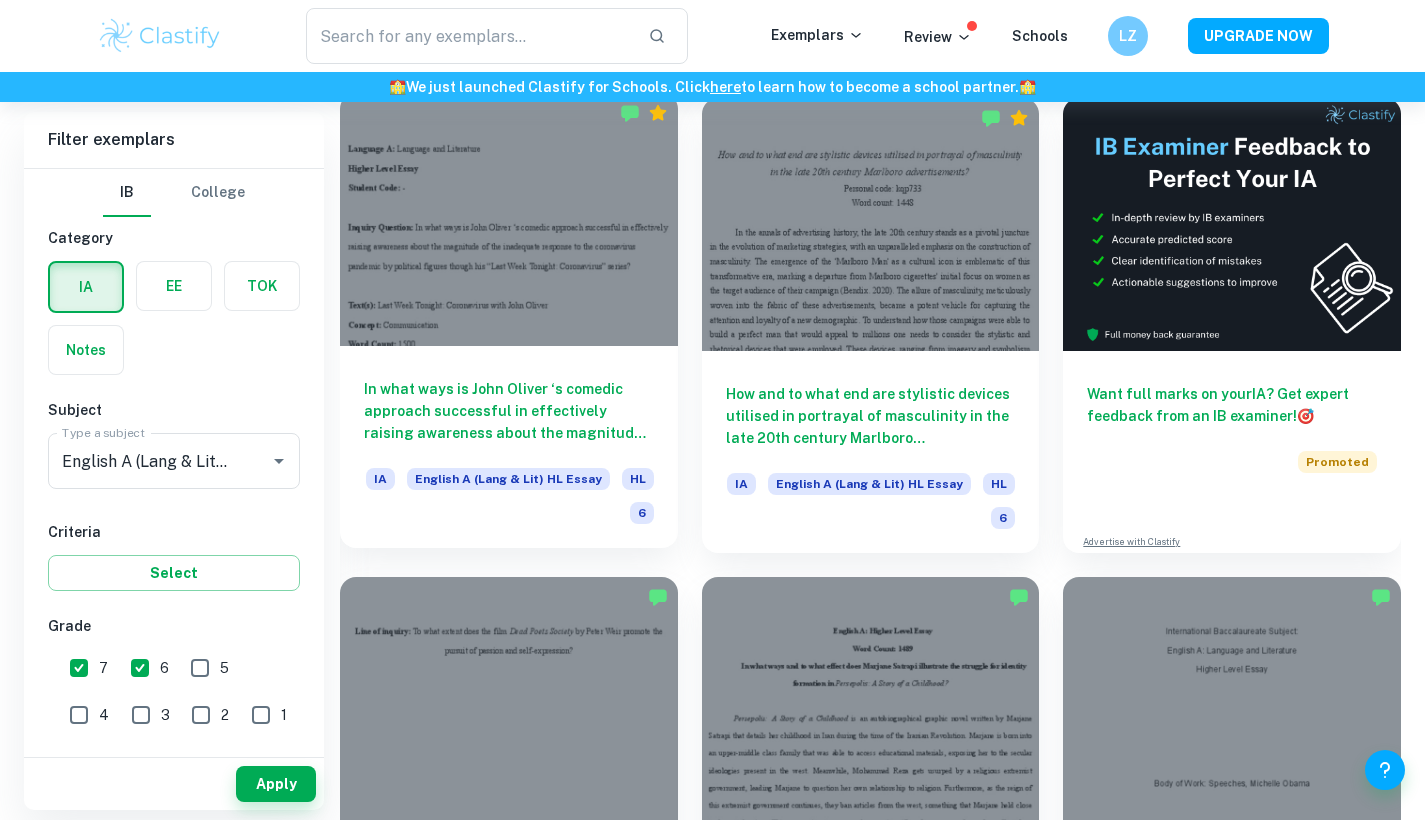 click on "In what ways is John Oliver ‘s comedic approach successful in effectively raising awareness about the magnitude of the inadequate response to the coronavirus pandemic by political figures though his “Last Week Tonight: Coronavirus” series? IA English A (Lang & Lit) HL Essay HL 6" at bounding box center (509, 447) 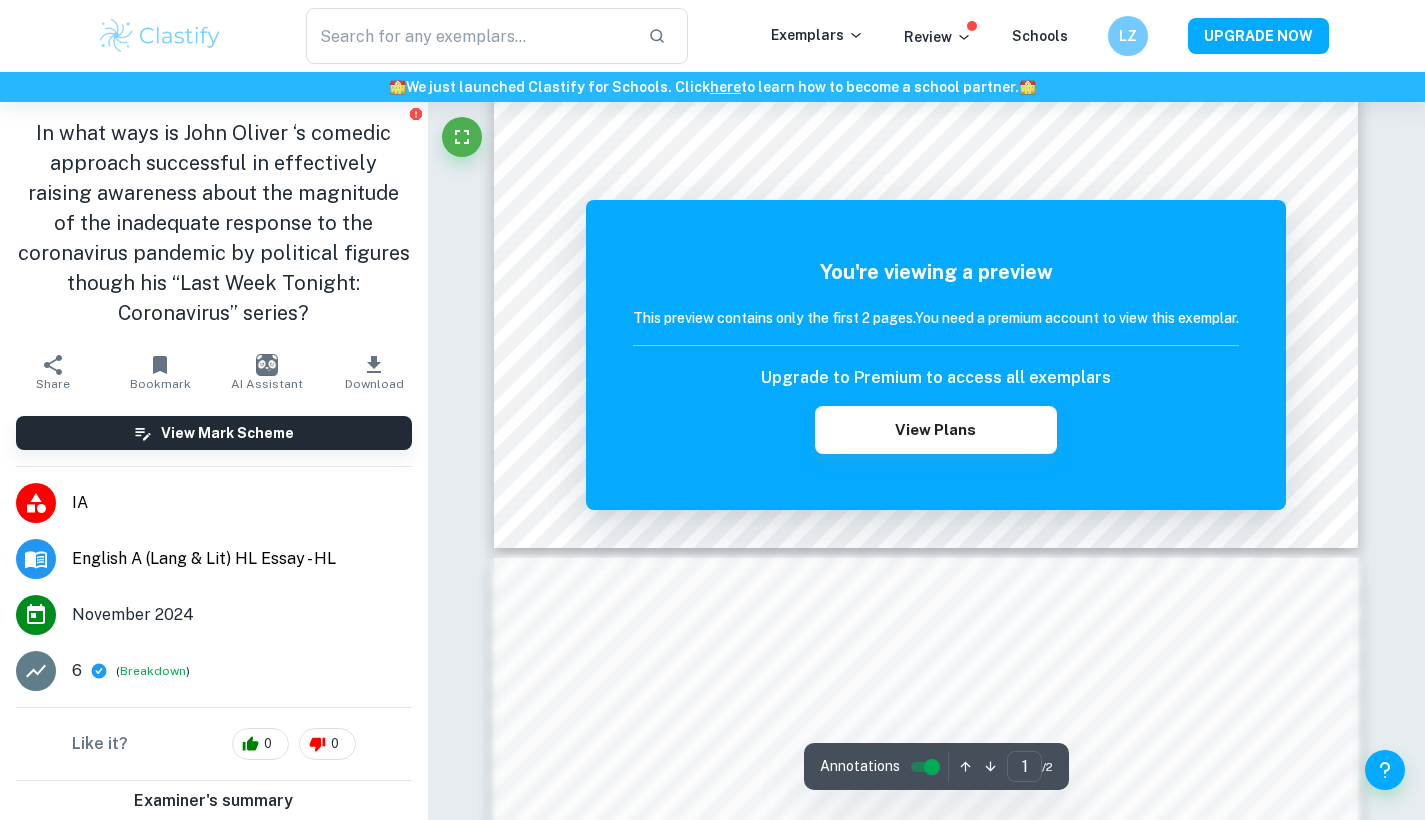 scroll, scrollTop: 791, scrollLeft: 0, axis: vertical 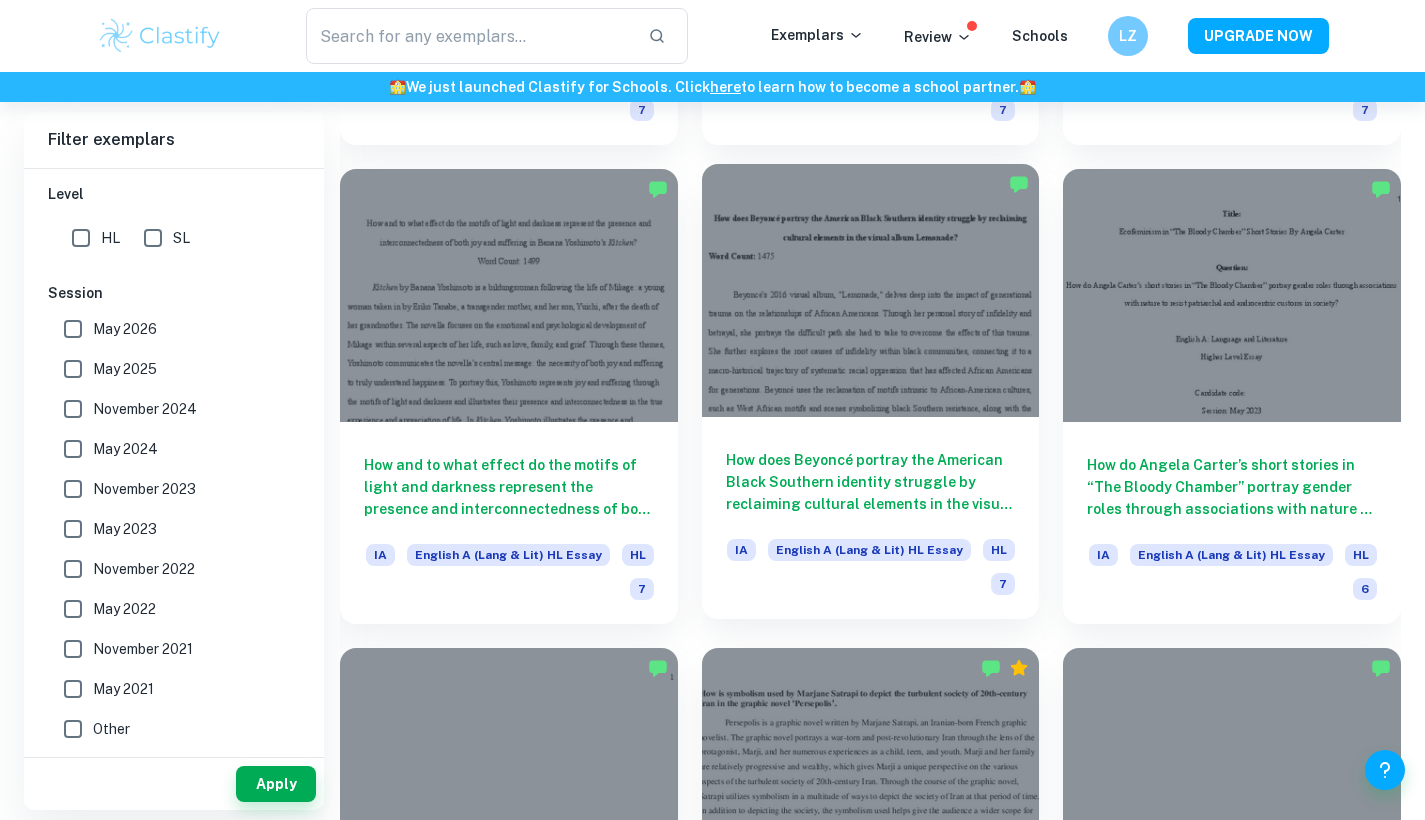 click at bounding box center [871, 290] 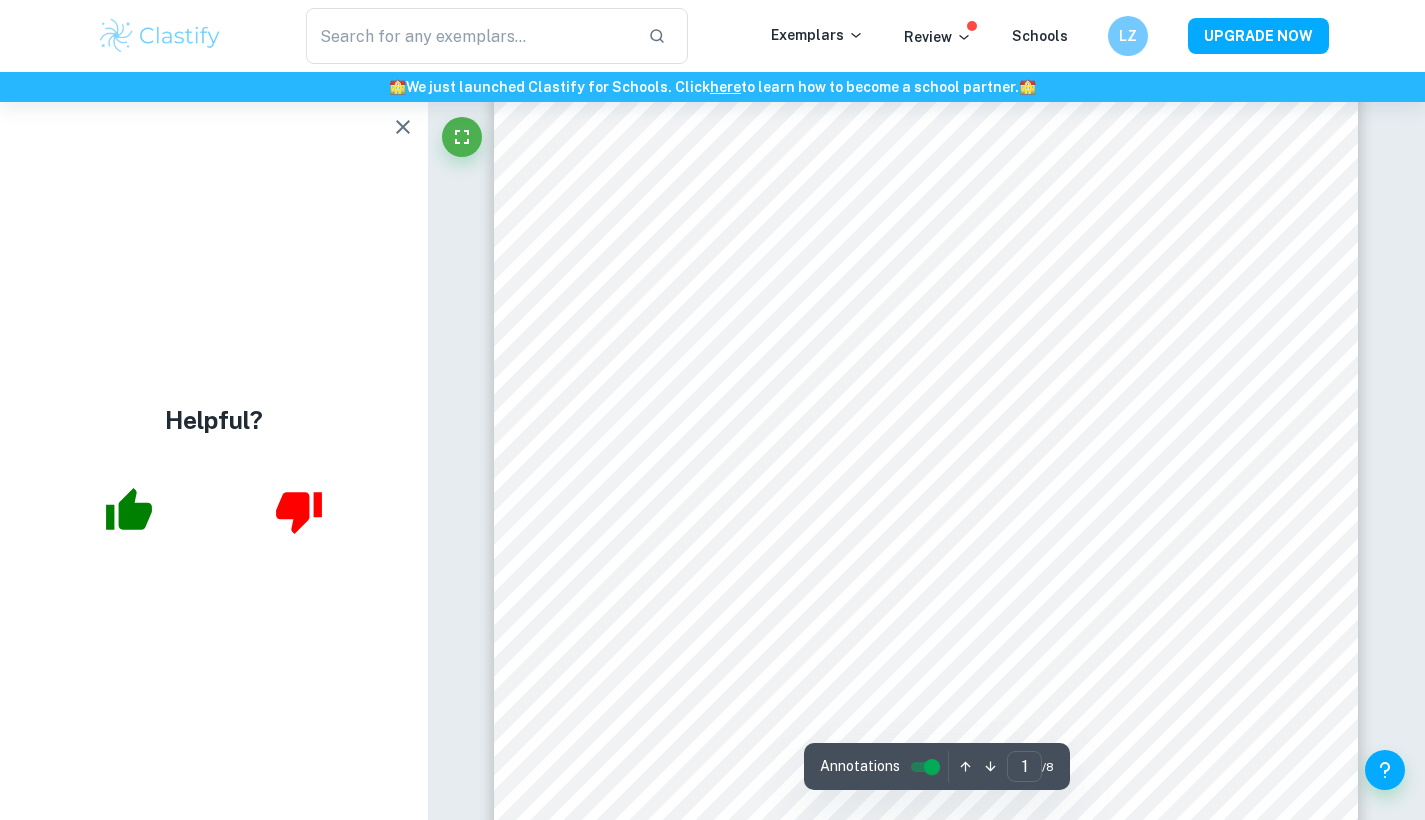 scroll, scrollTop: 92, scrollLeft: 0, axis: vertical 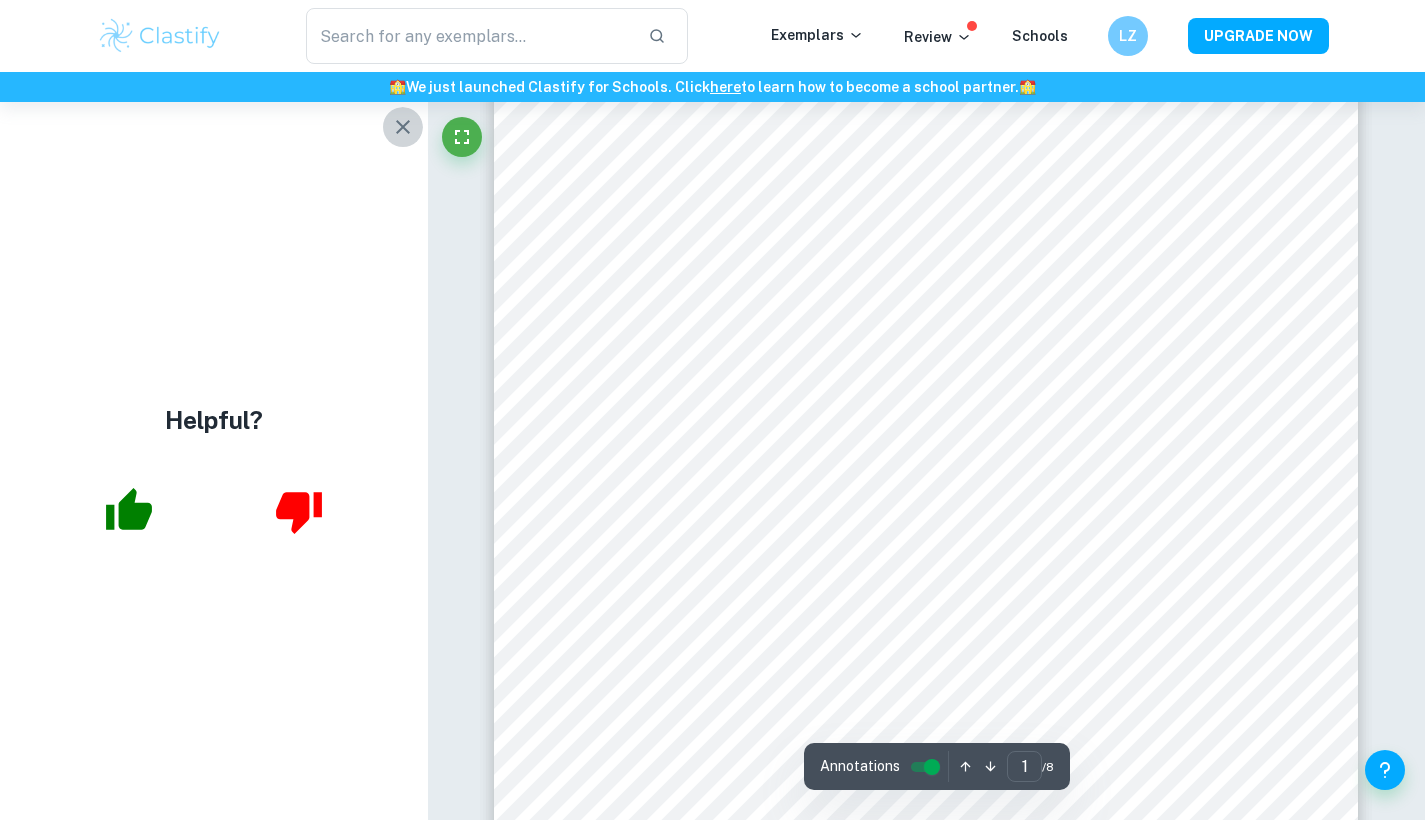 click 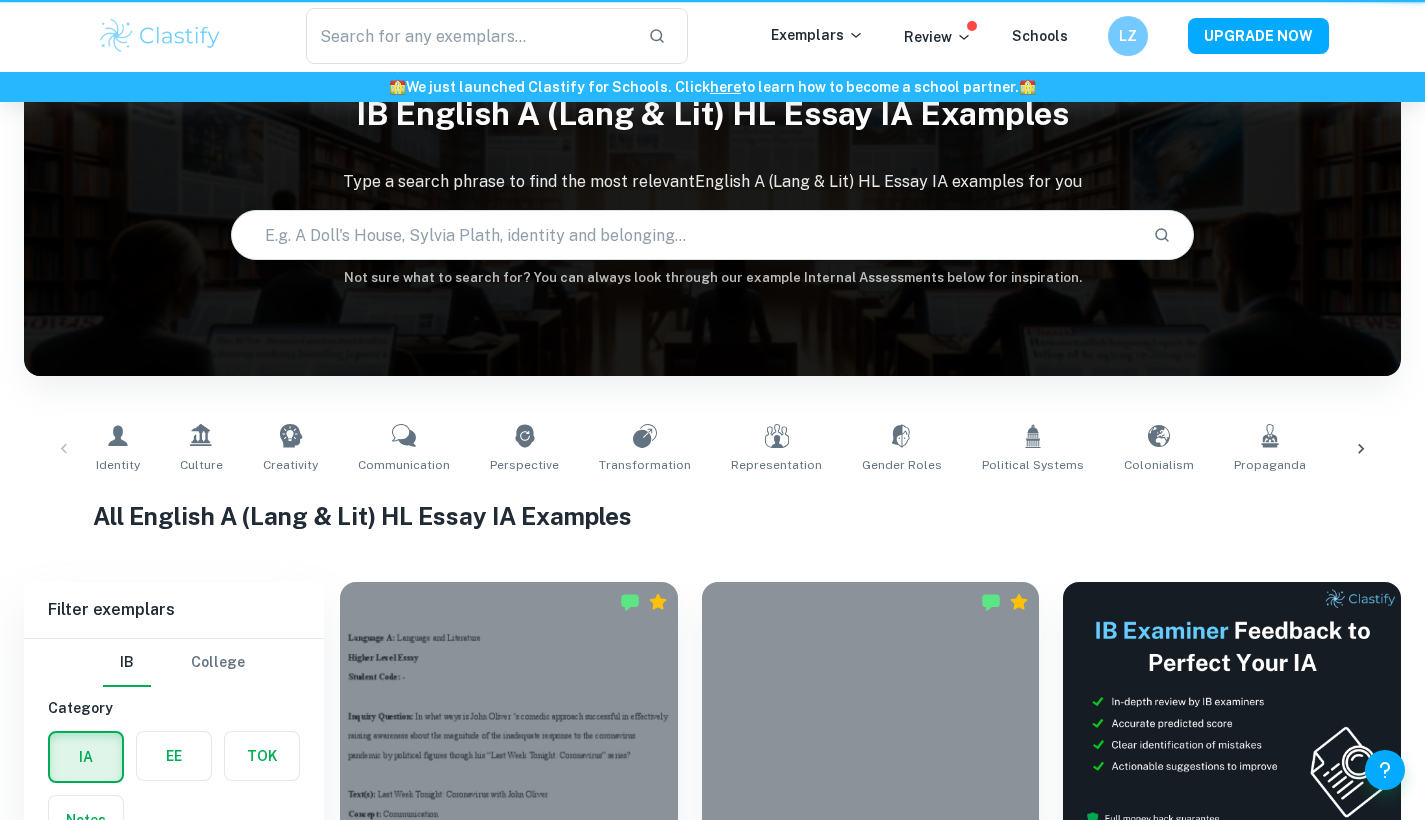 scroll, scrollTop: 2422, scrollLeft: 0, axis: vertical 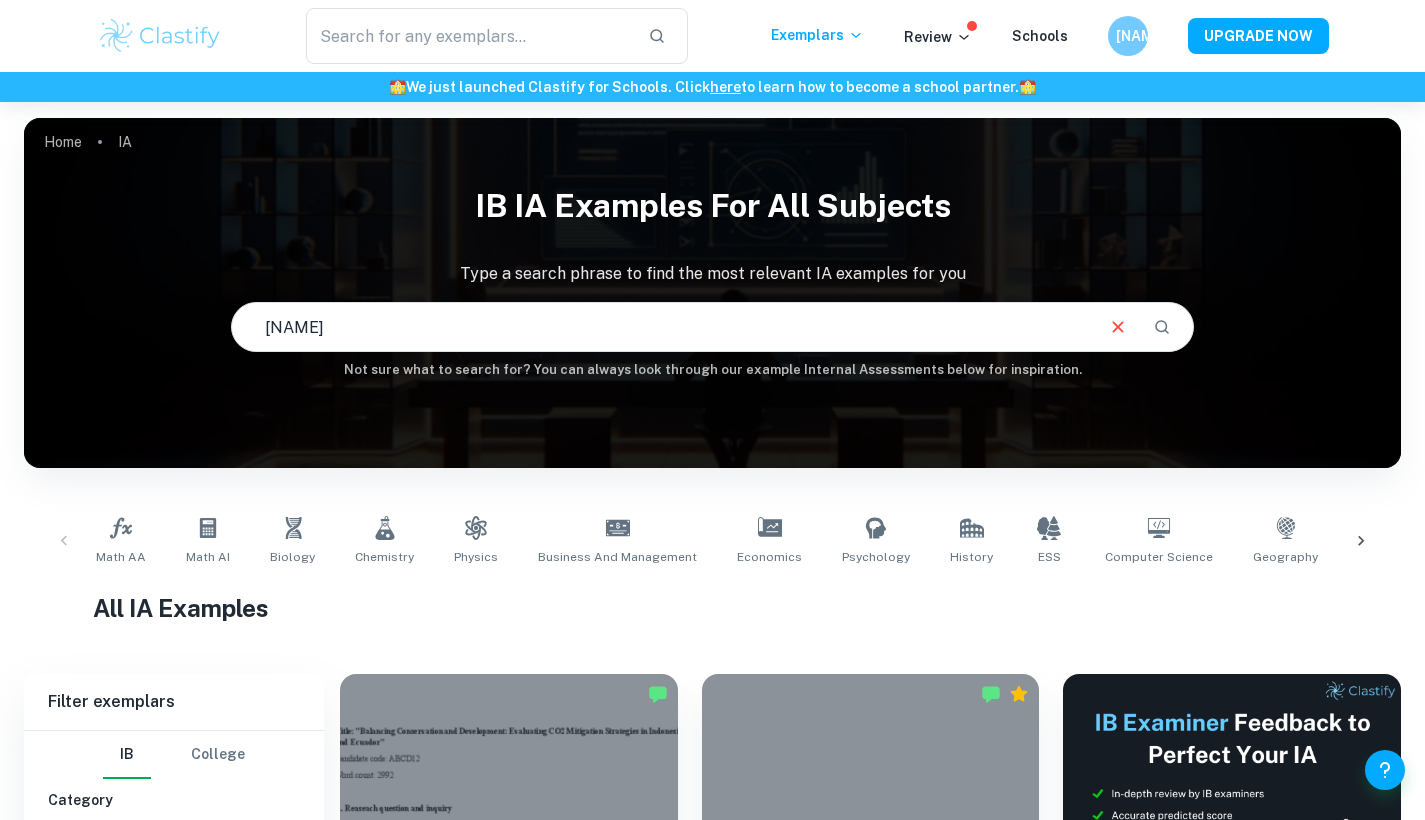 type on "[NAME]" 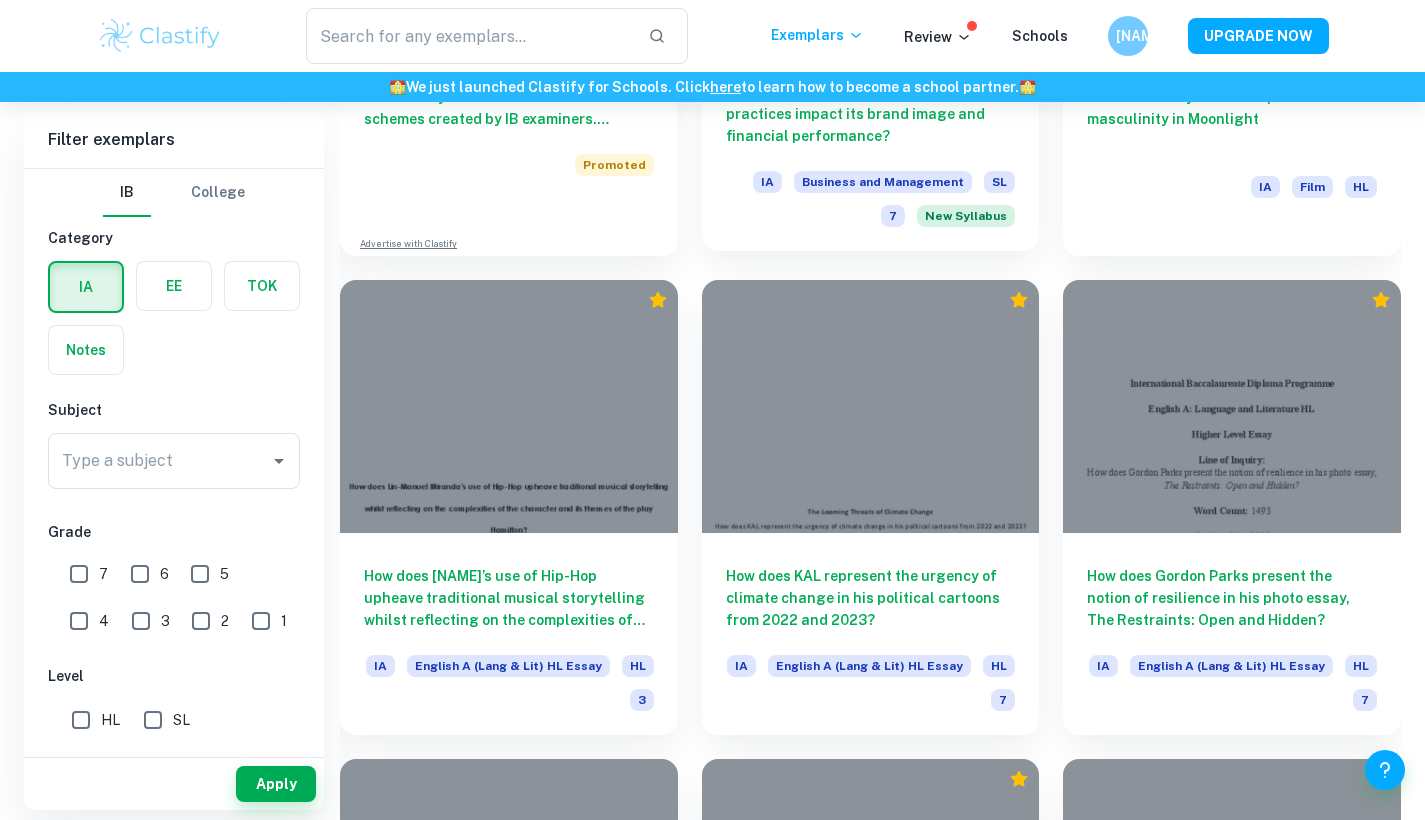 scroll, scrollTop: 1841, scrollLeft: 0, axis: vertical 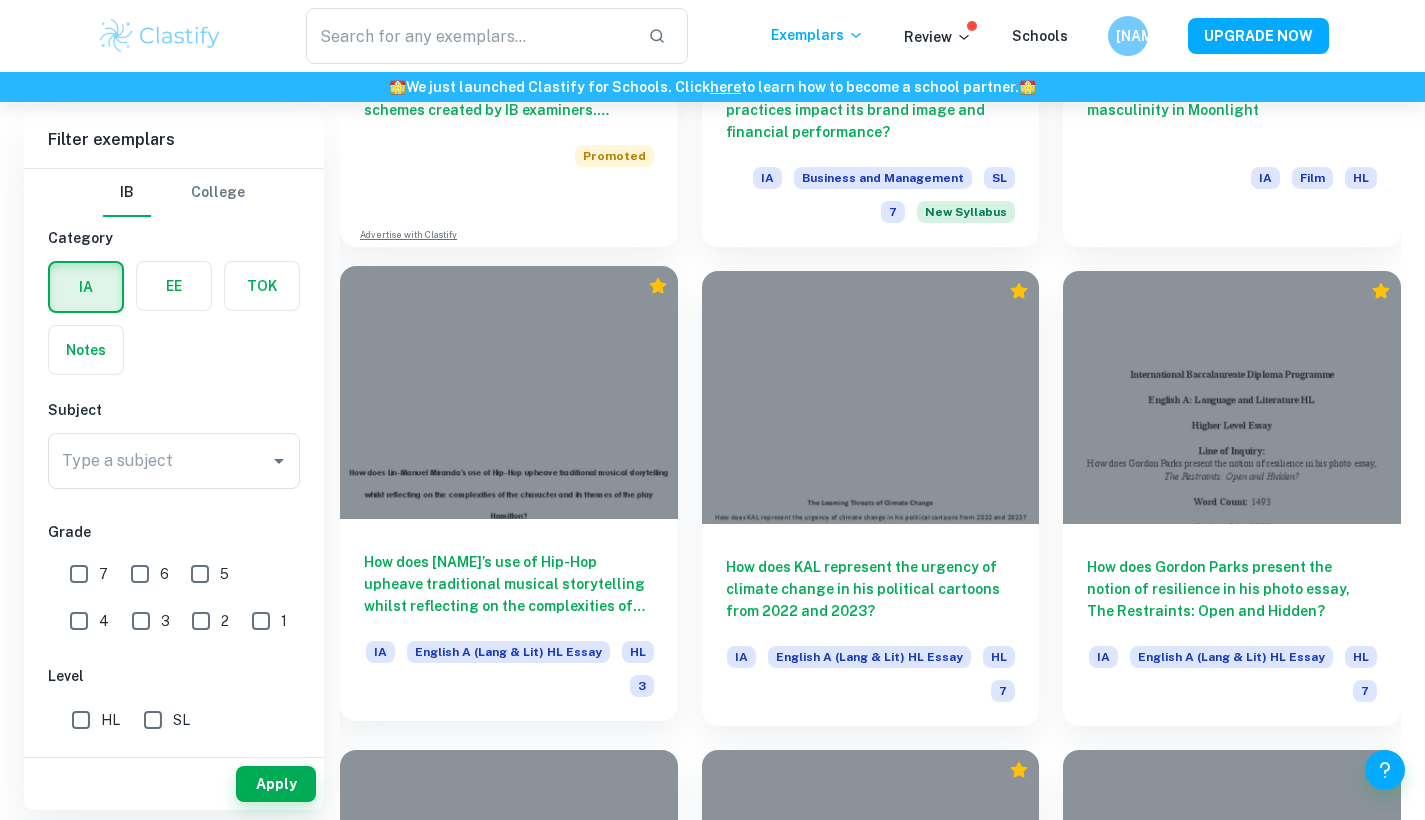 click at bounding box center (509, 392) 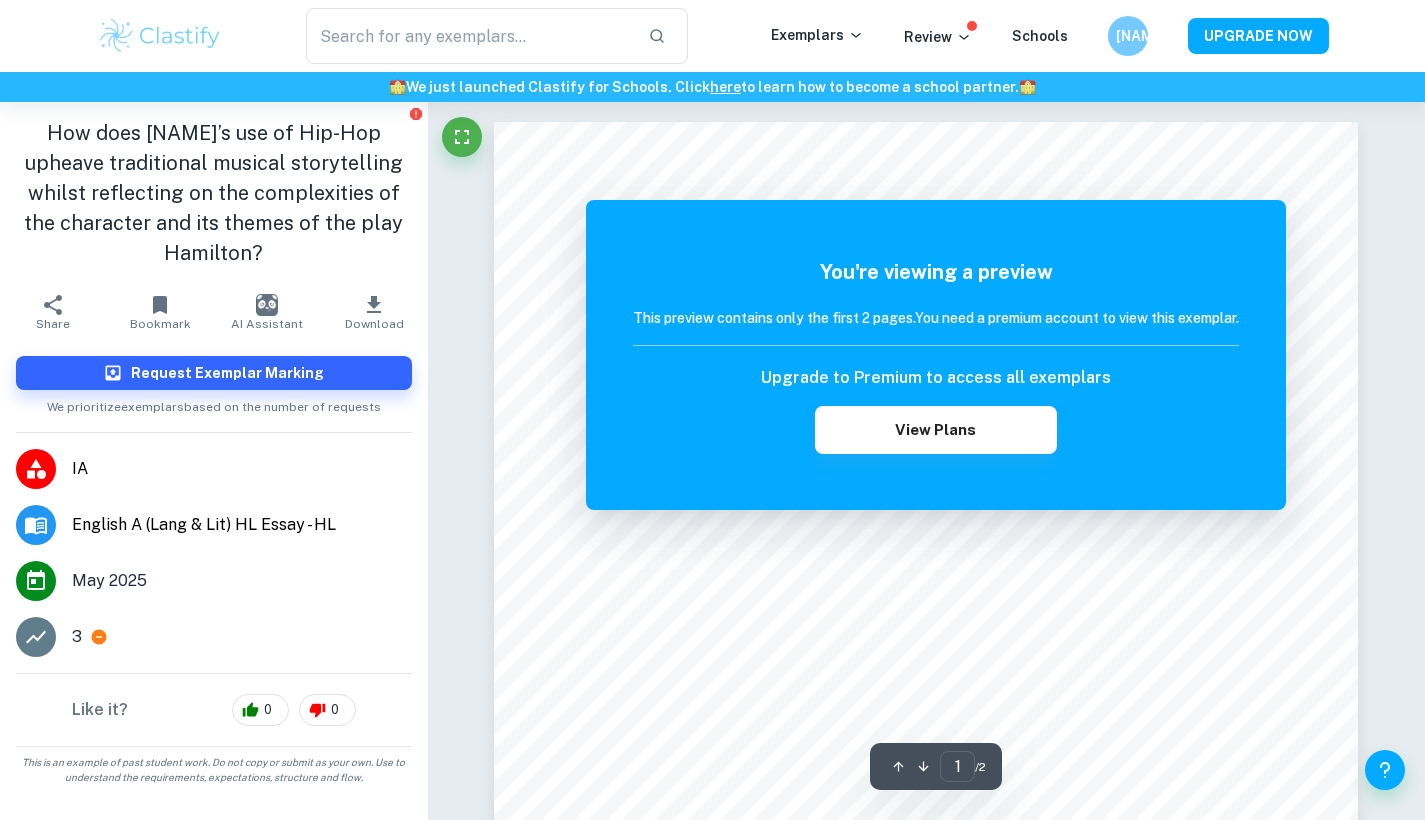 scroll, scrollTop: 36, scrollLeft: 0, axis: vertical 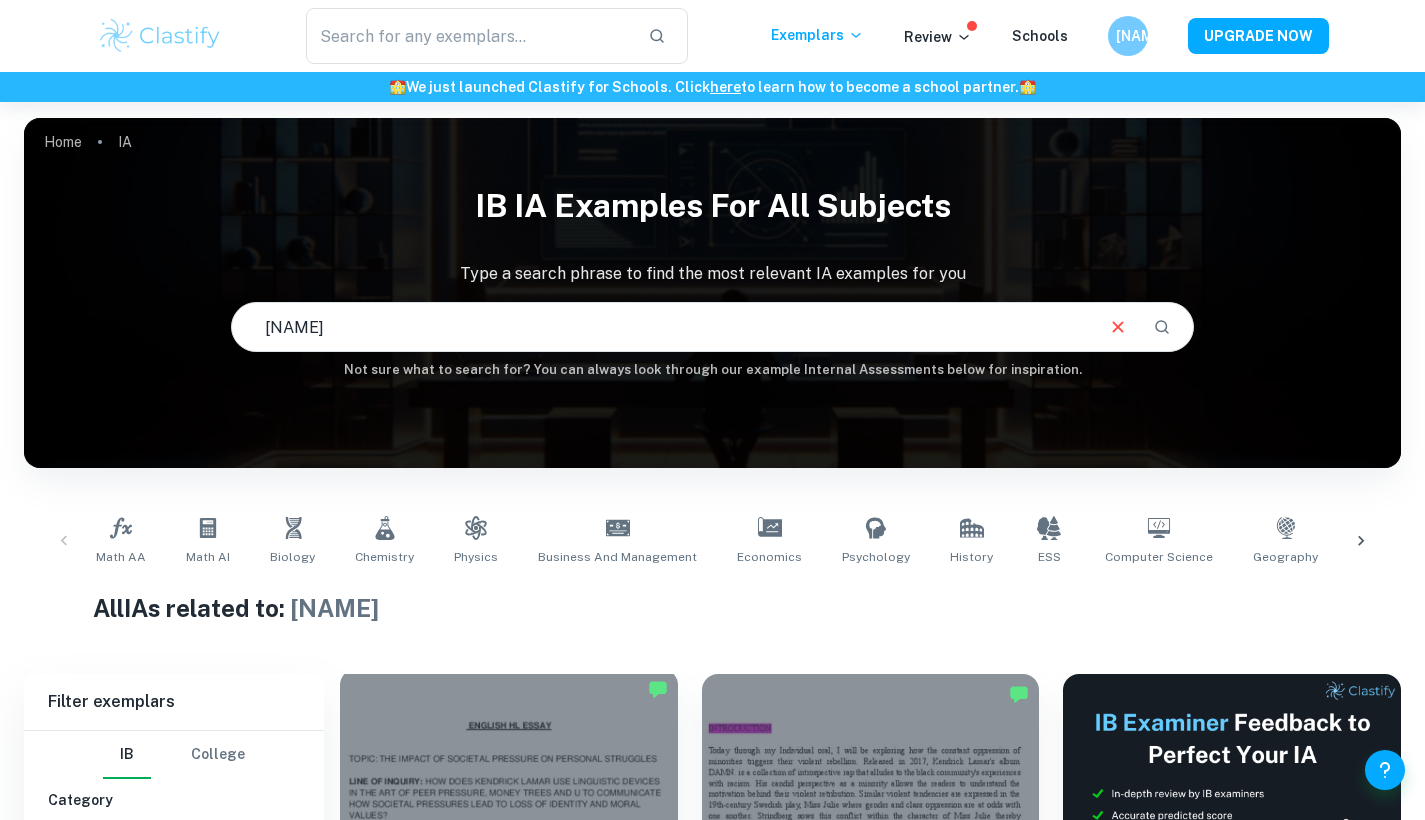 click at bounding box center (509, 795) 